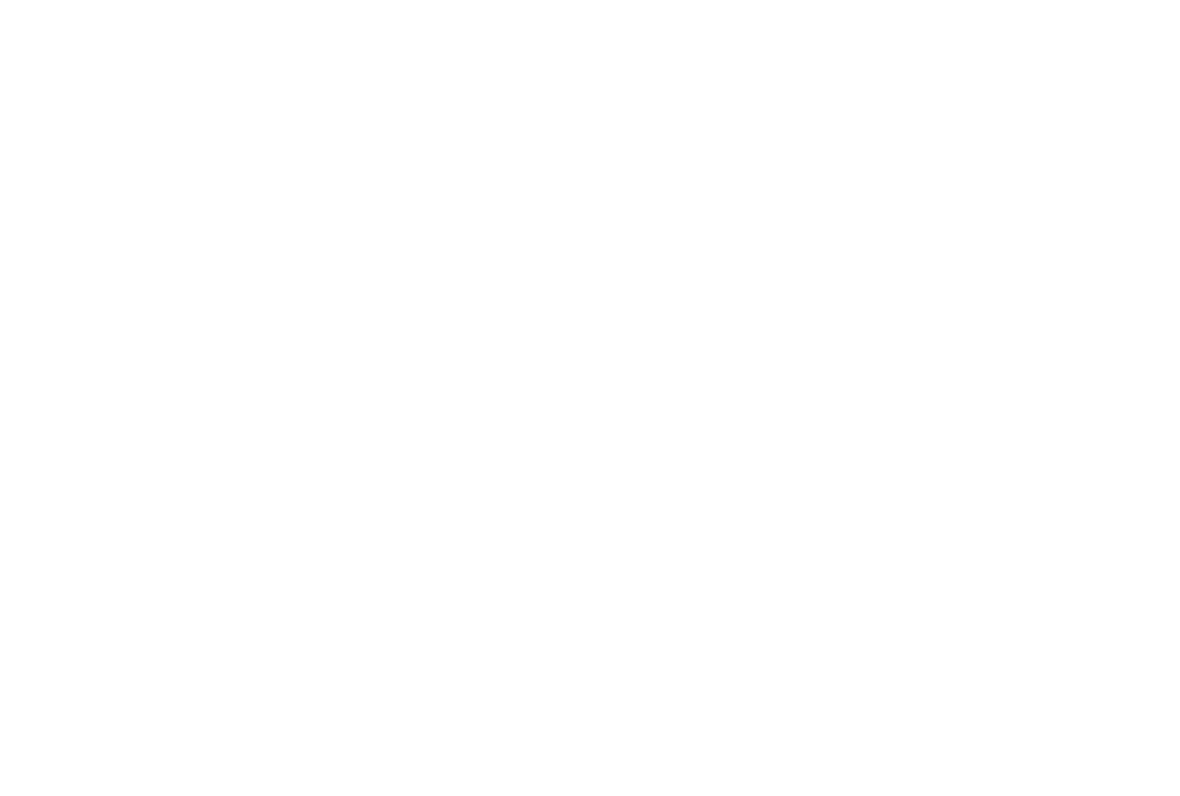 scroll, scrollTop: 0, scrollLeft: 0, axis: both 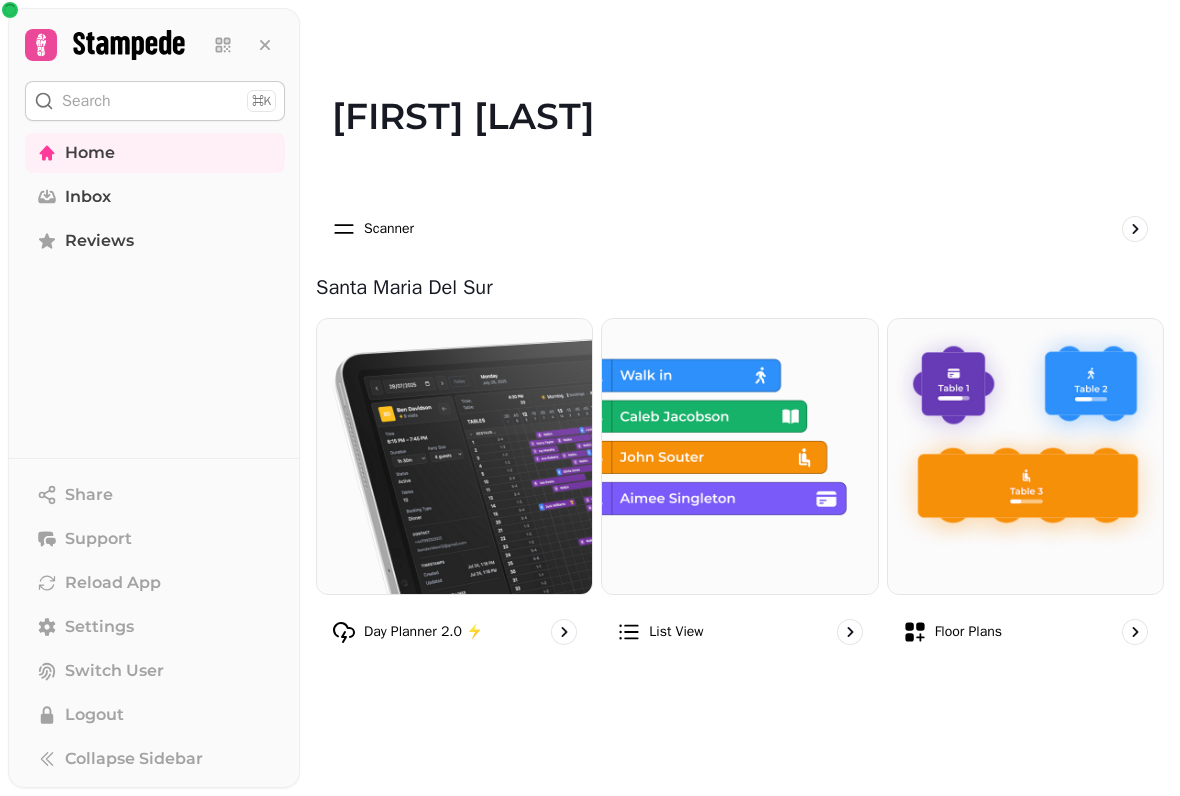 click on "Floor Plans" at bounding box center [1025, 632] 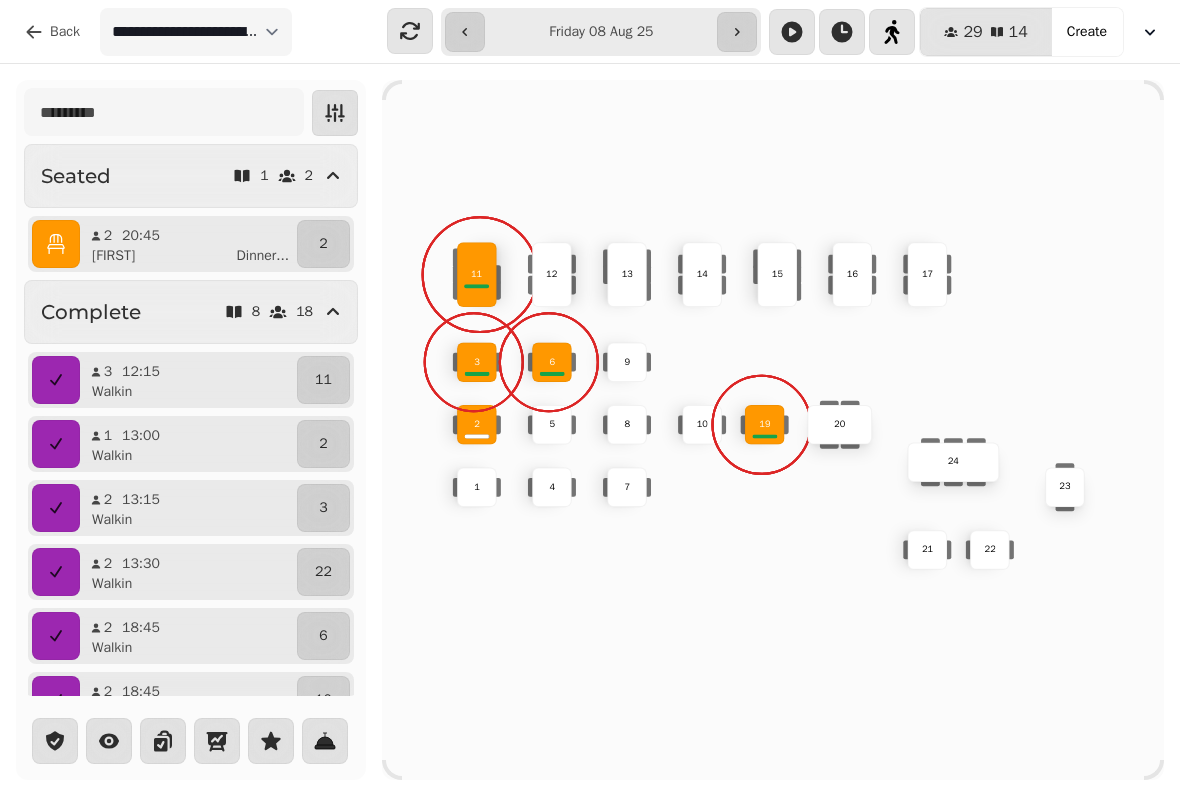 click on "19" at bounding box center [765, 425] 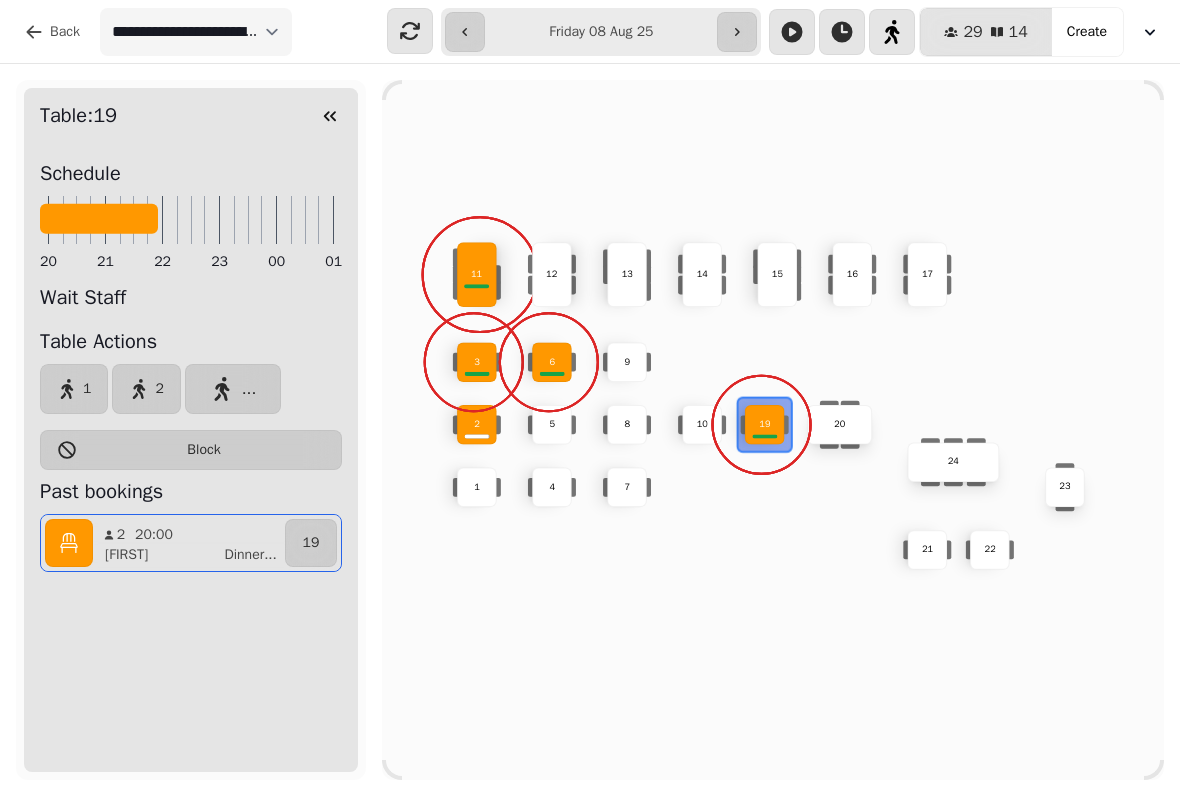 click at bounding box center [330, 116] 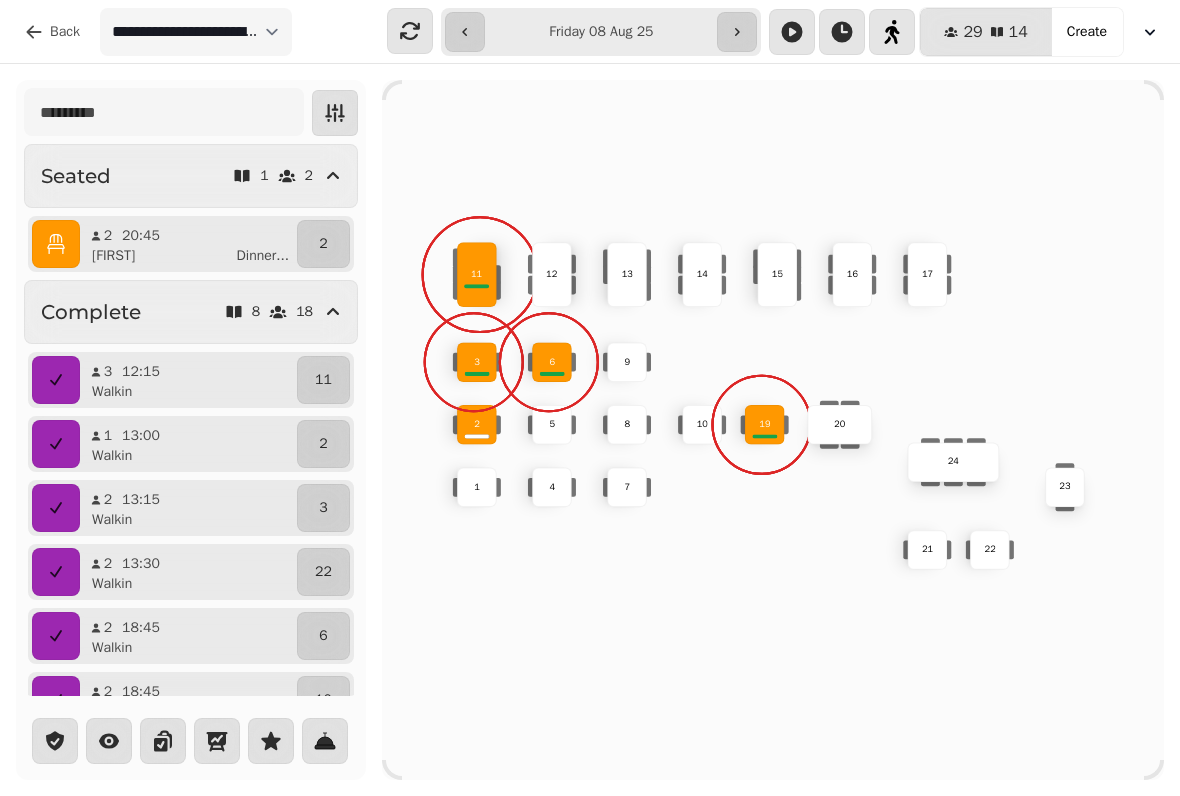 click on "6" at bounding box center (552, 362) 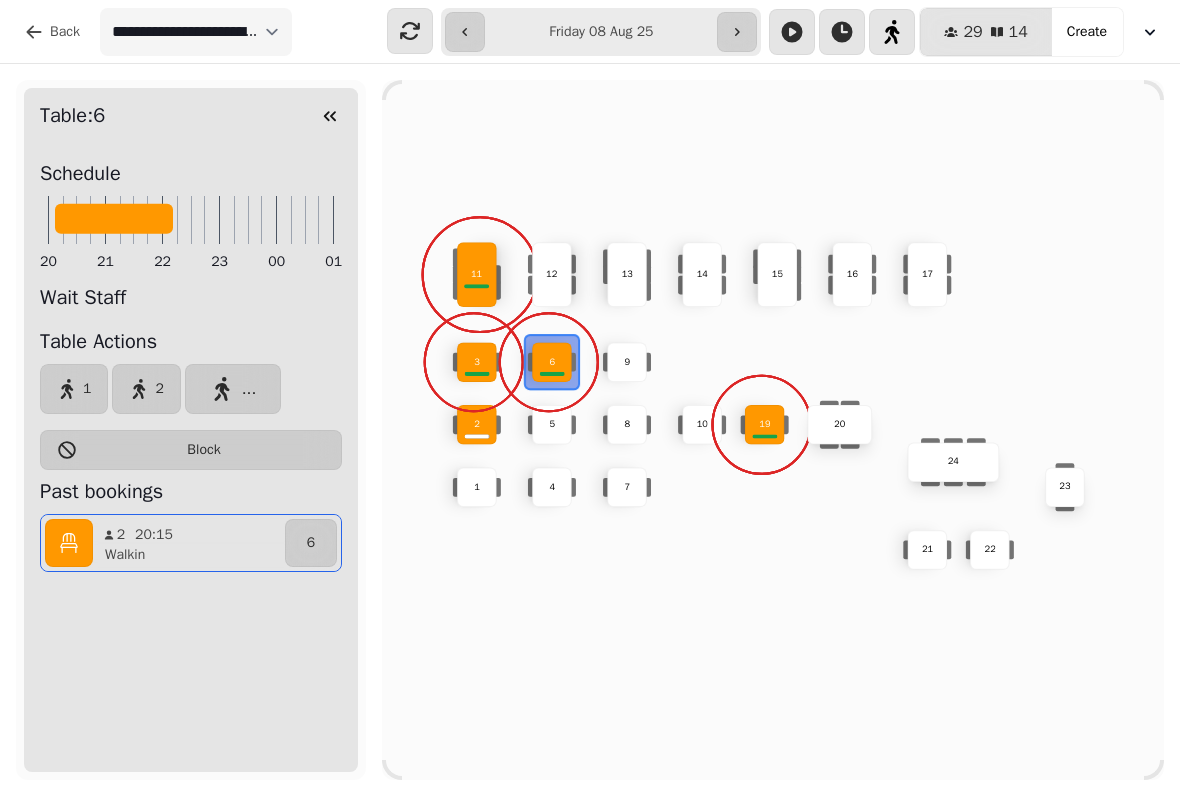 click at bounding box center [330, 116] 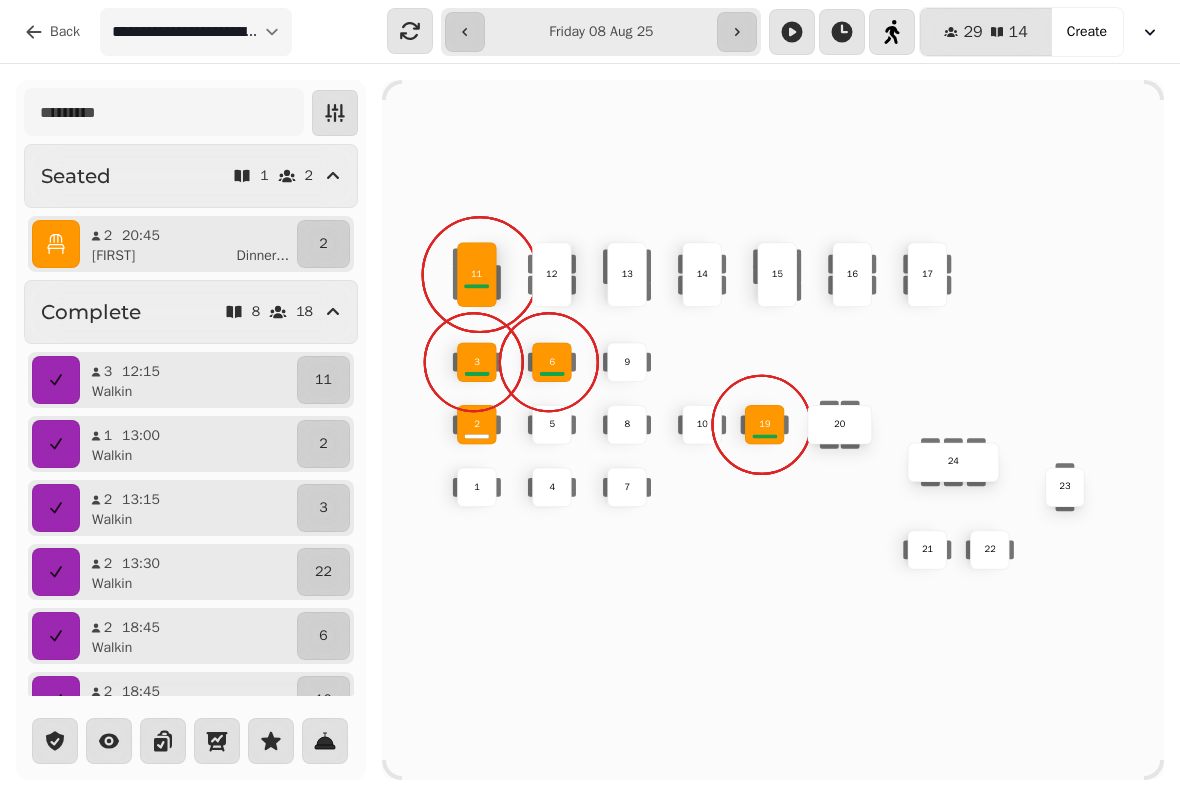 click on "3" at bounding box center [477, 362] 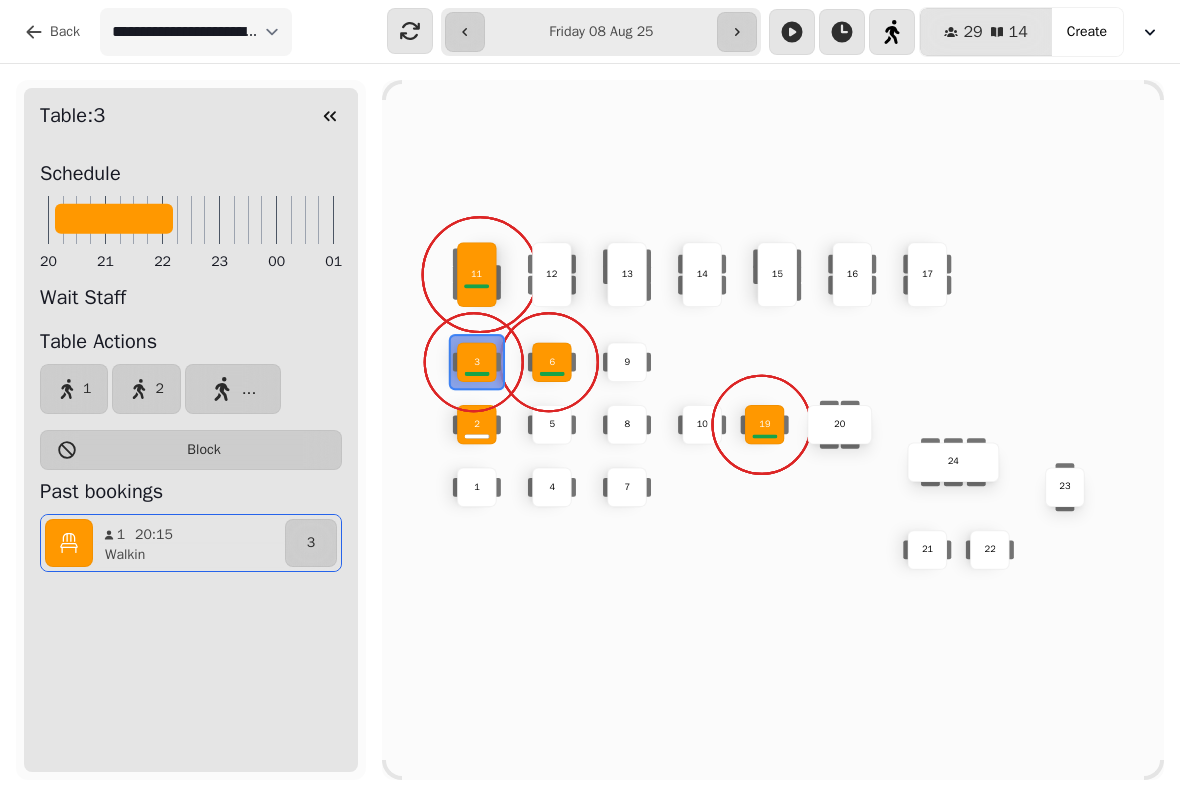click on "2" at bounding box center (477, 425) 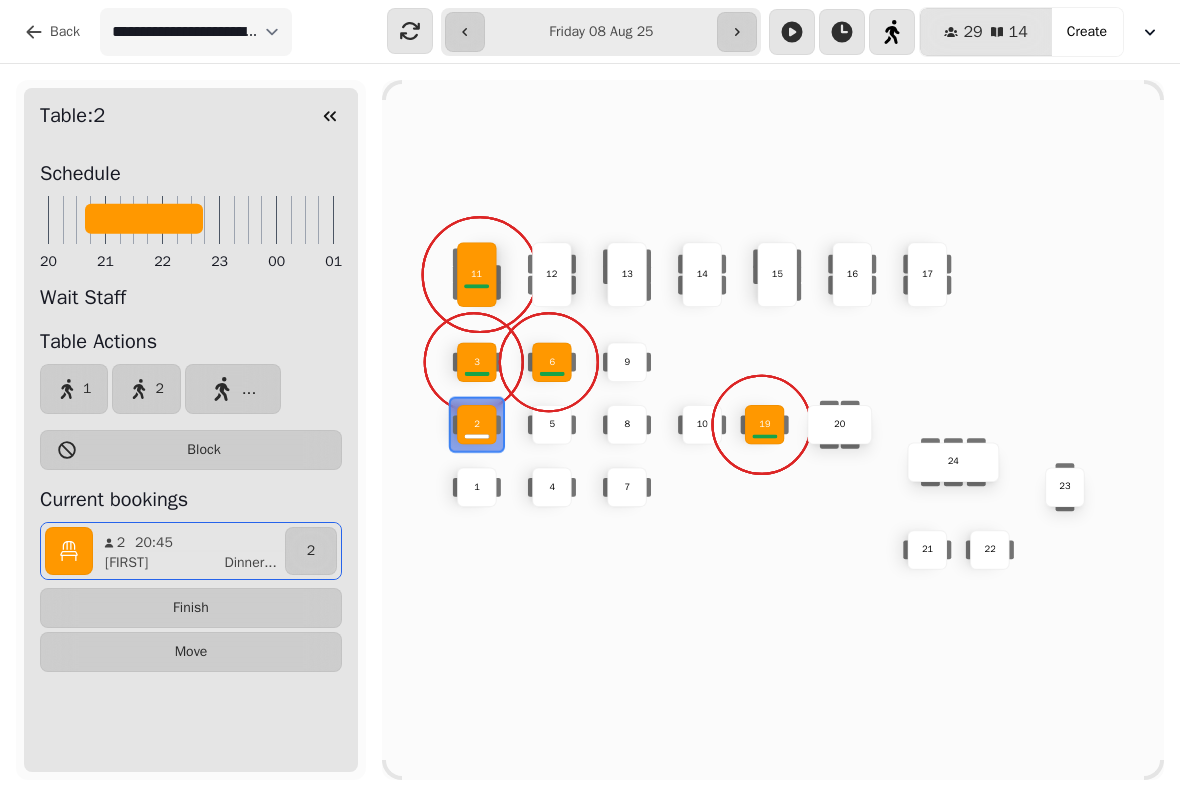 click on "6" at bounding box center [552, 362] 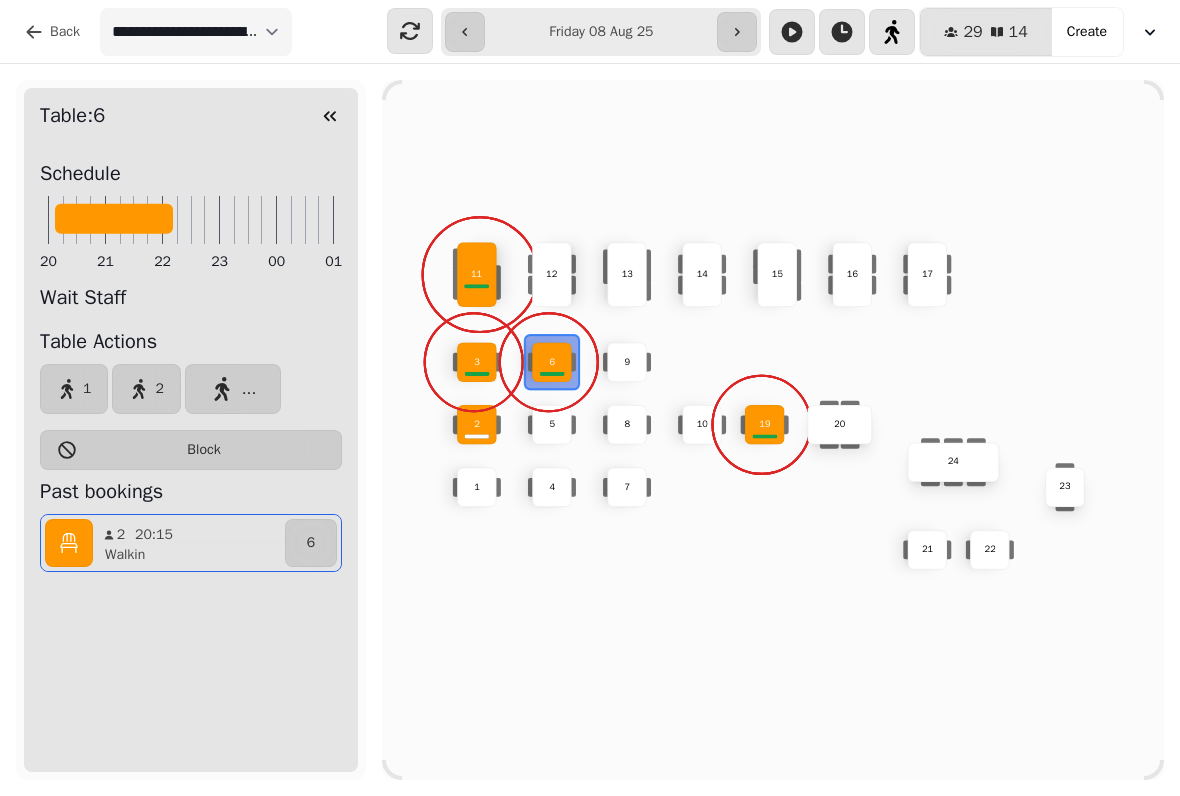 click at bounding box center (473, 362) 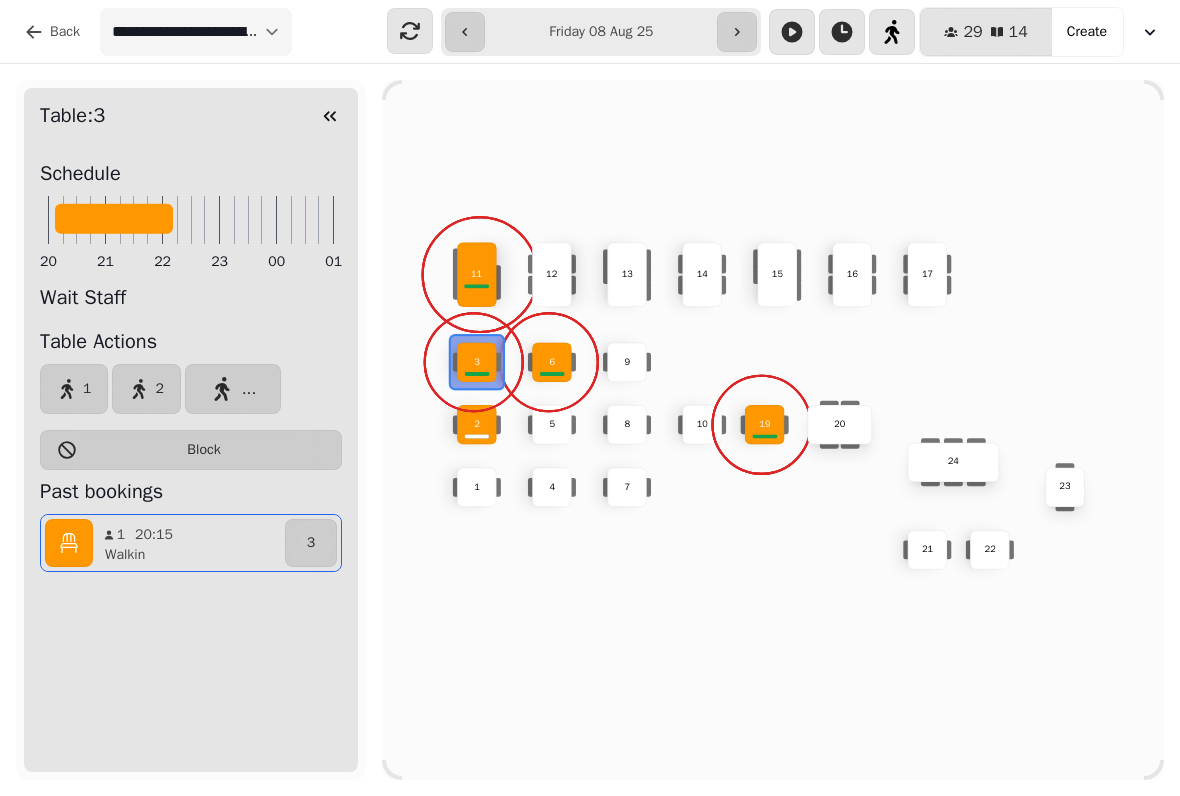 click on "2" at bounding box center [476, 424] 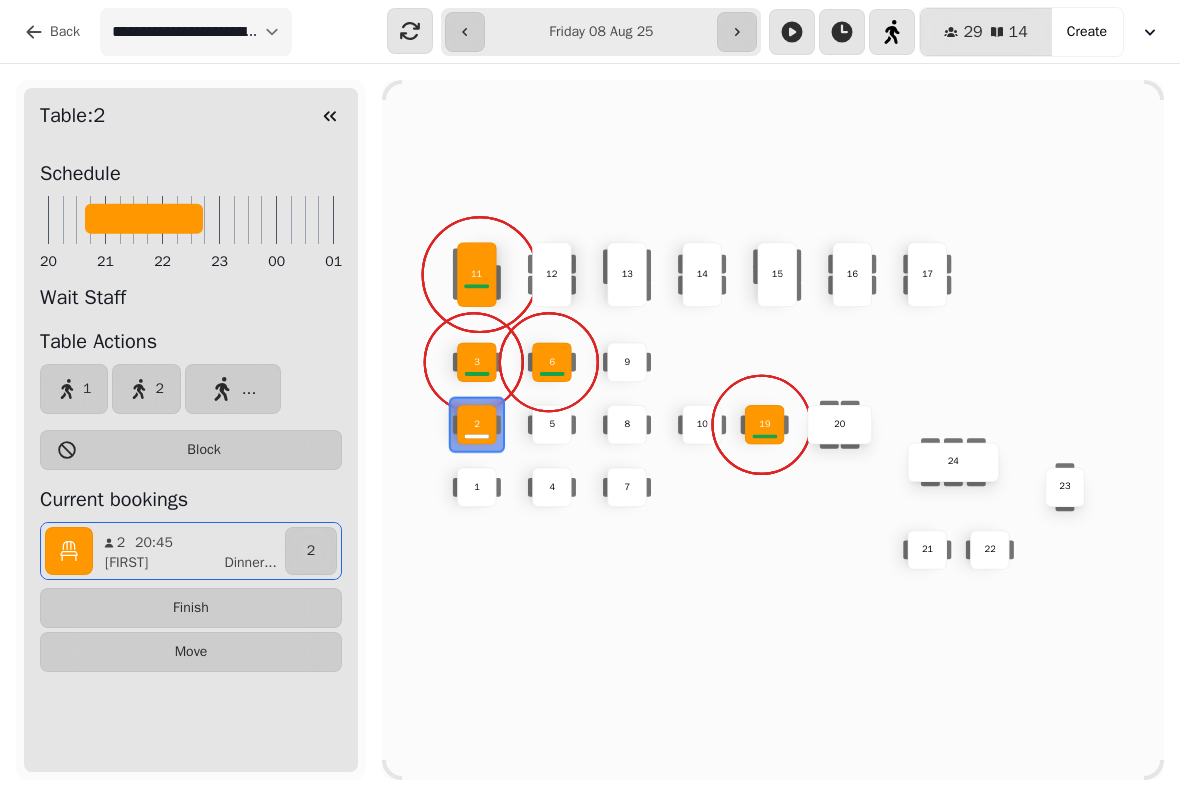 click on "Finish" at bounding box center (191, 608) 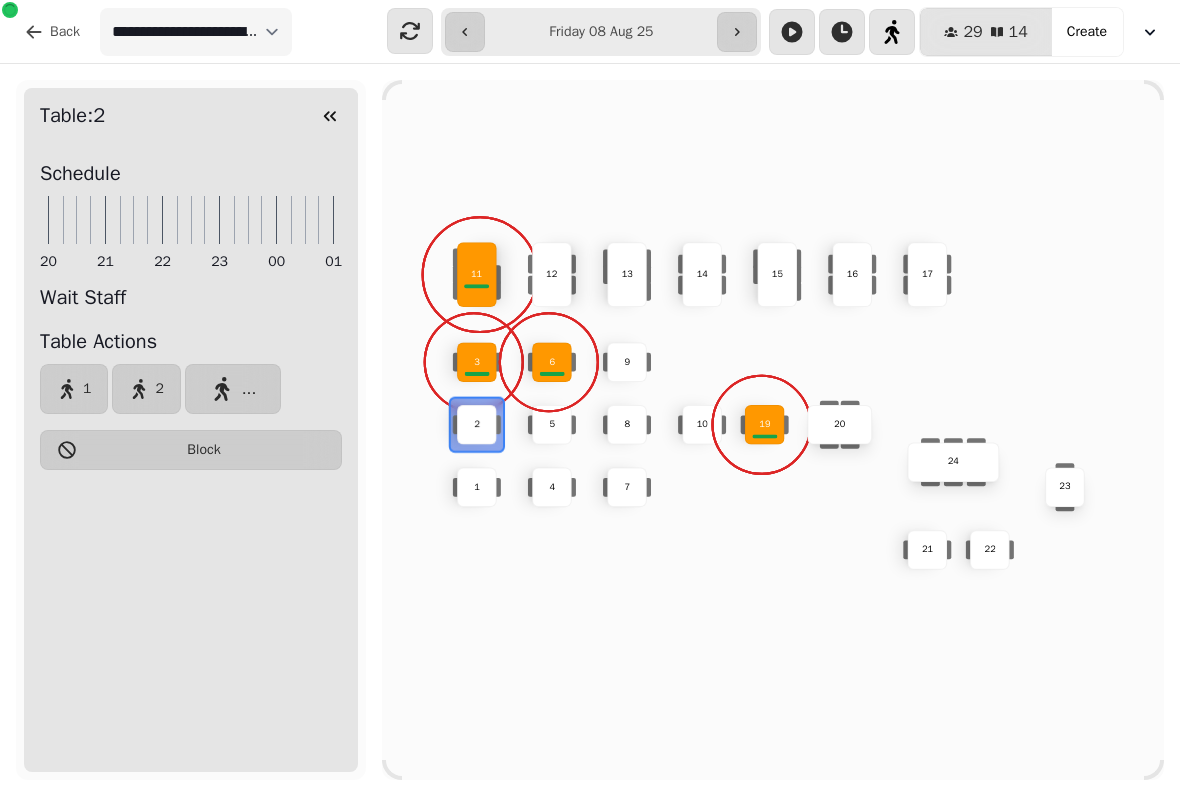 click on "3" at bounding box center (477, 362) 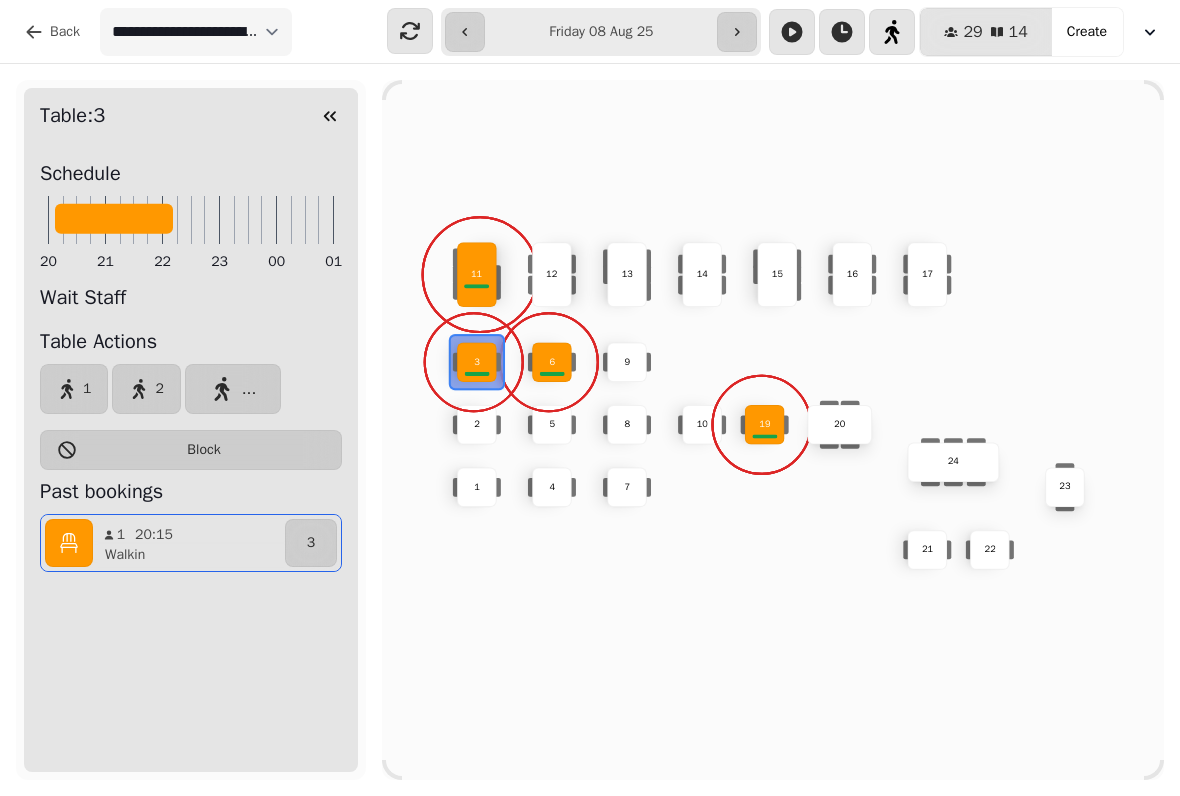 click on "2" at bounding box center [477, 425] 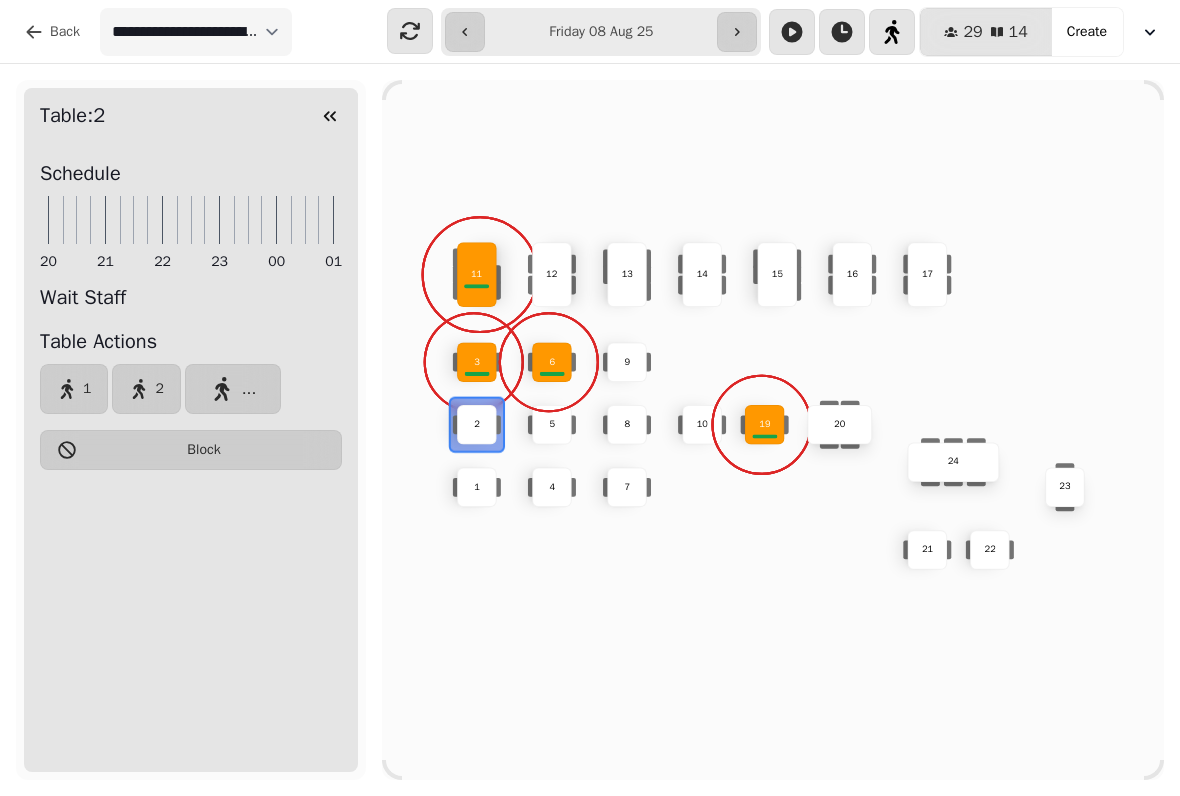 click on "Back" at bounding box center (52, 32) 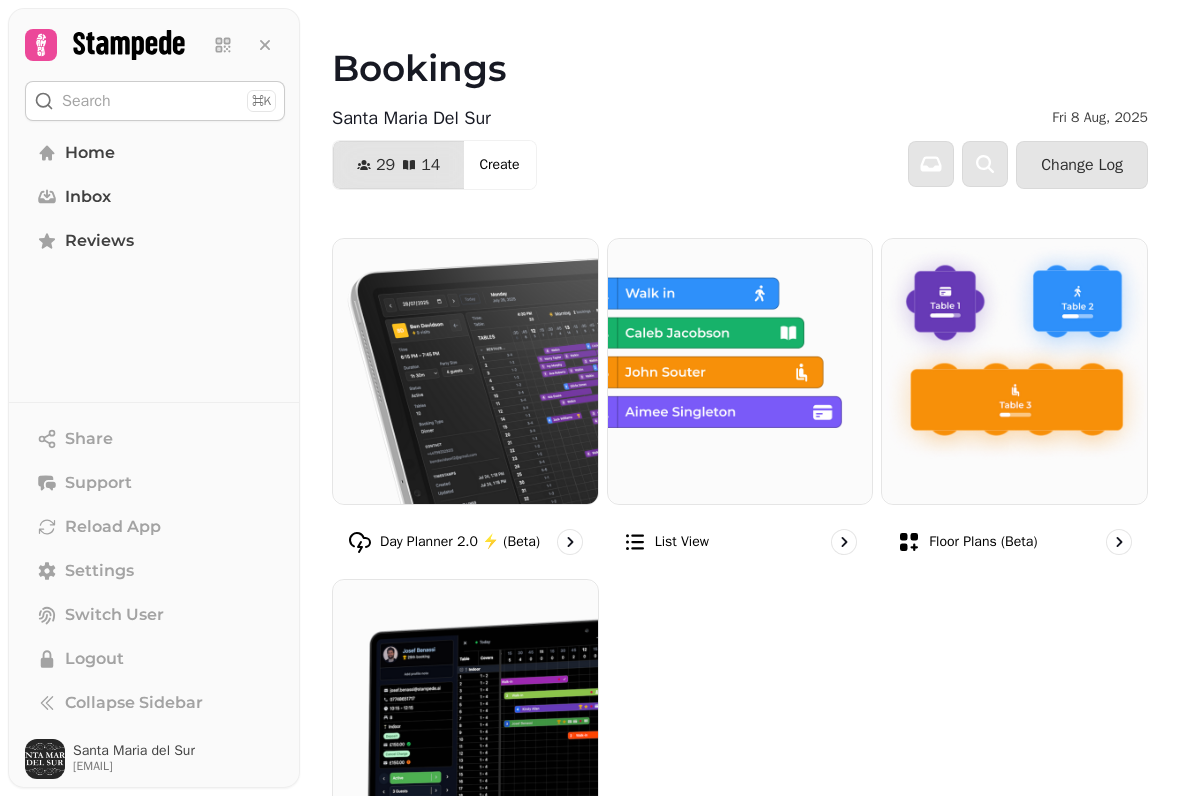 click at bounding box center [1014, 371] 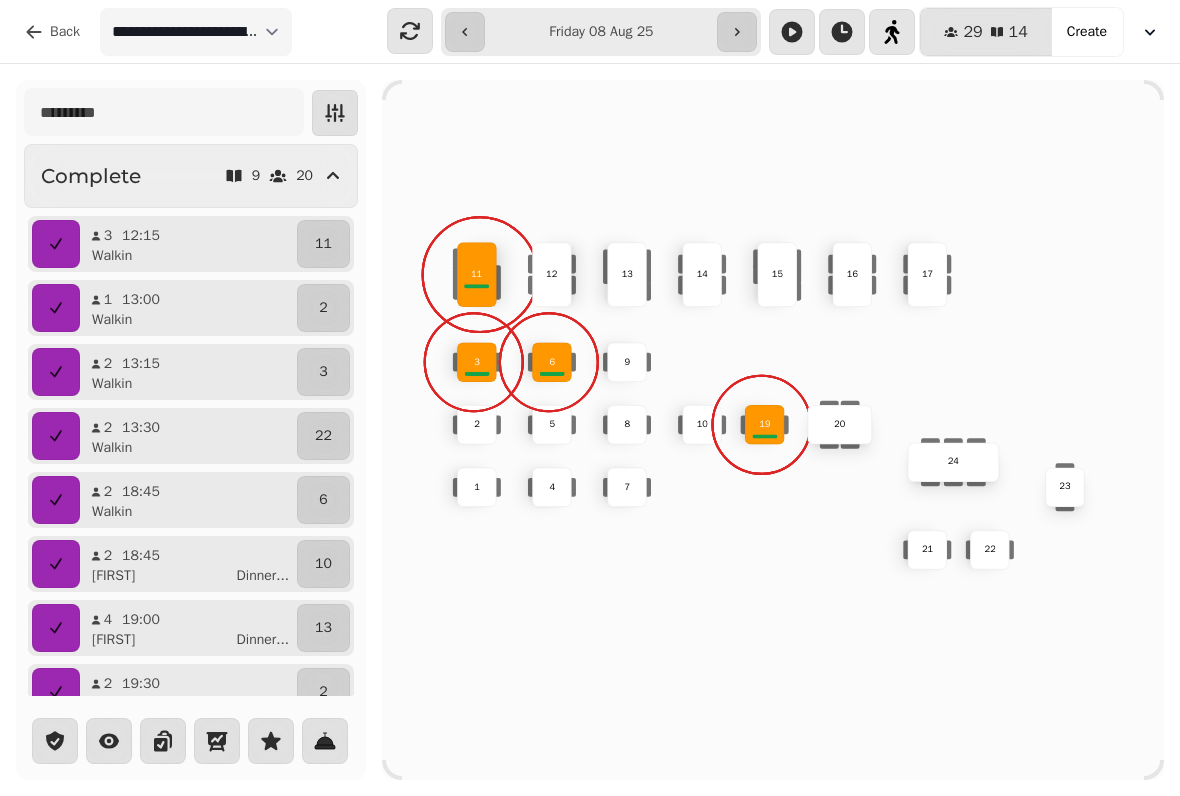 click on "13" at bounding box center [627, 275] 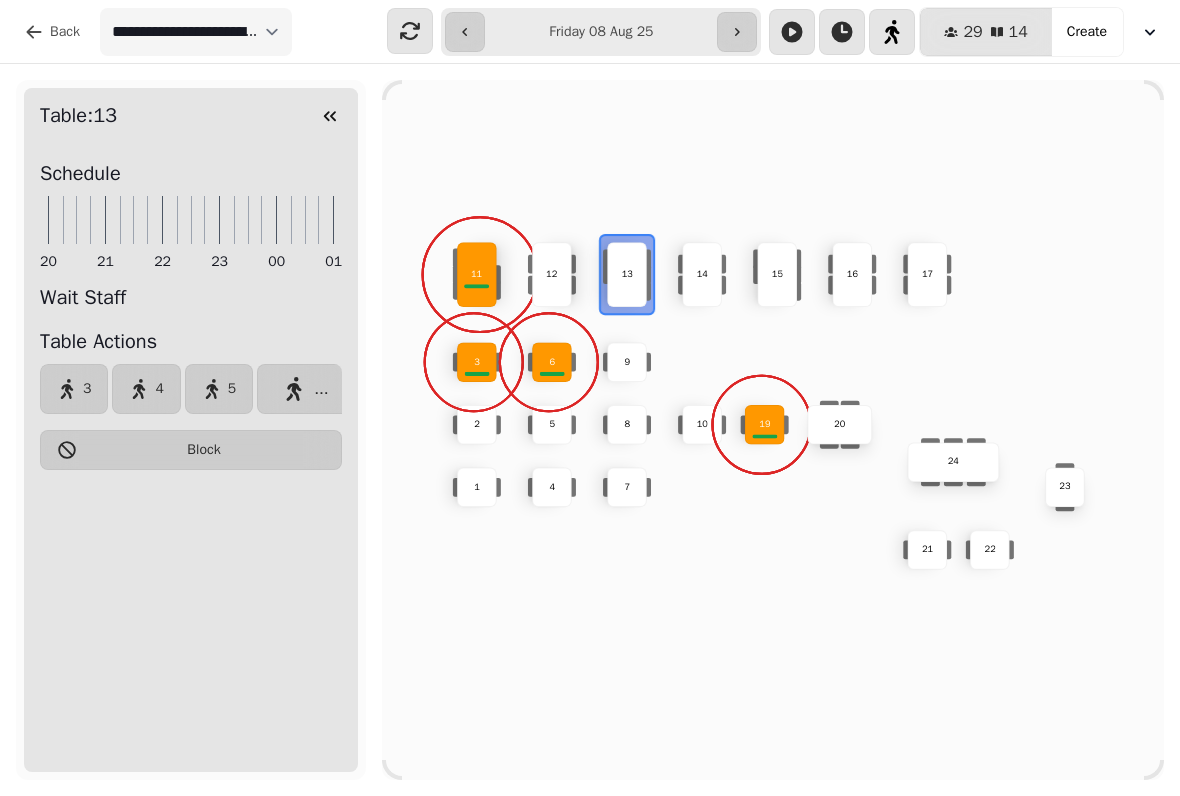 click on "..." at bounding box center (321, 389) 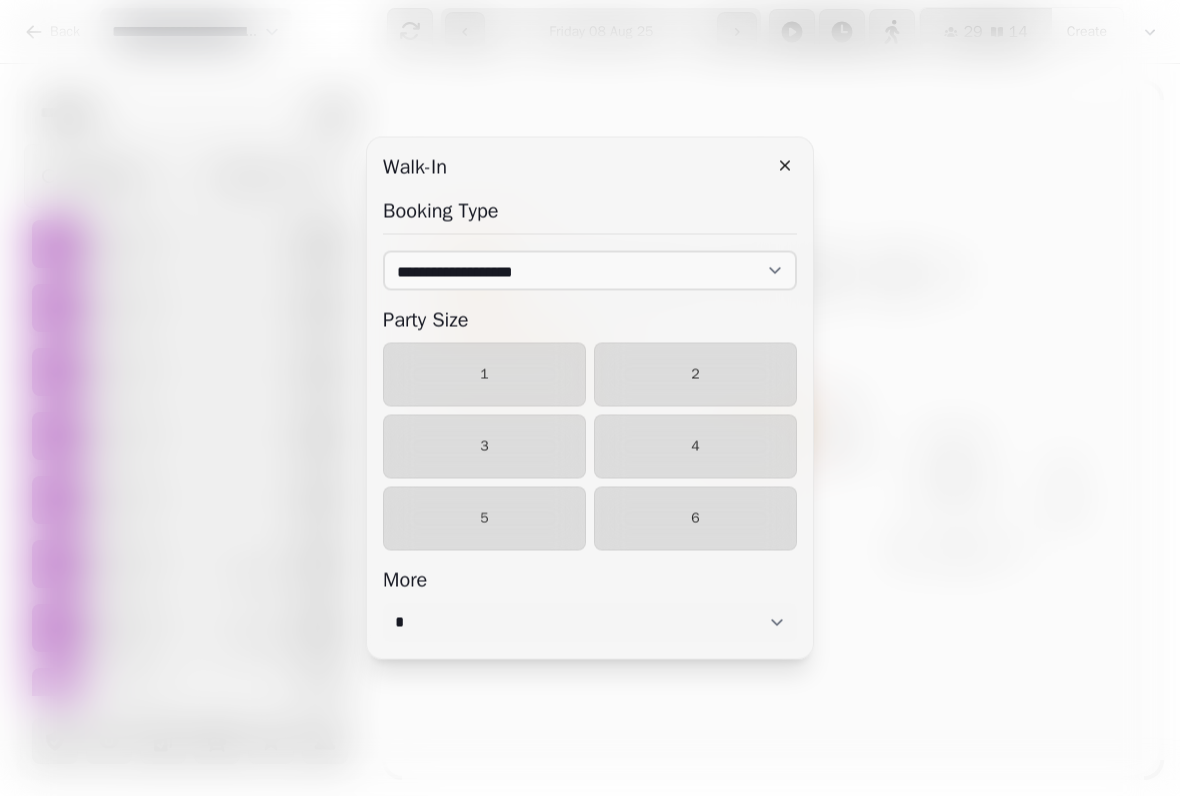 click on "3" at bounding box center (484, 447) 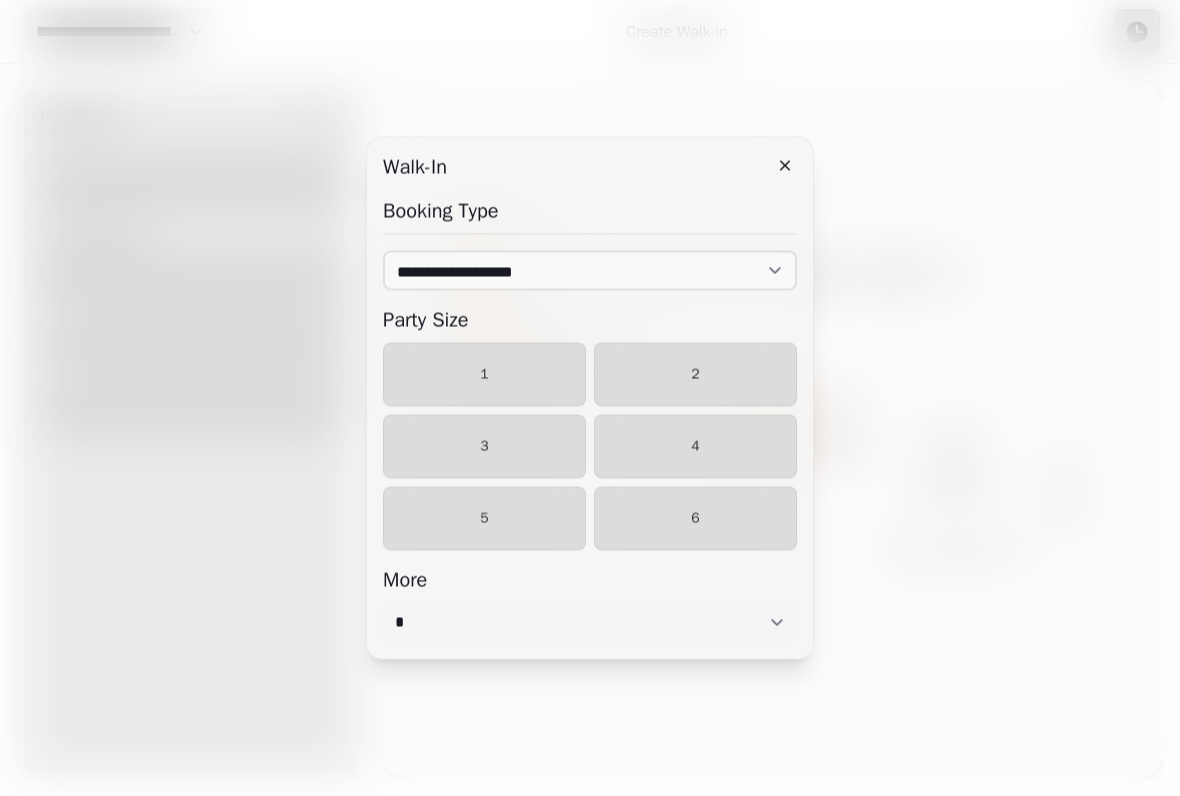 select on "****" 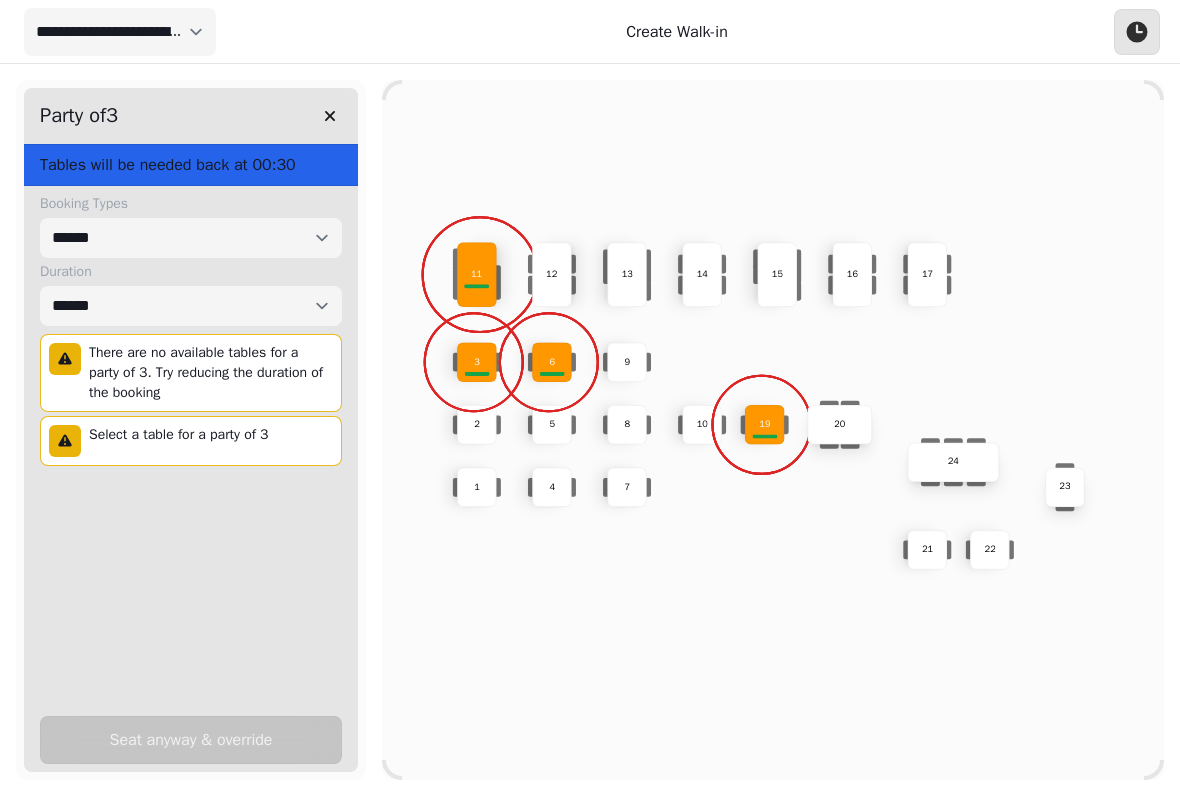 click at bounding box center [330, 116] 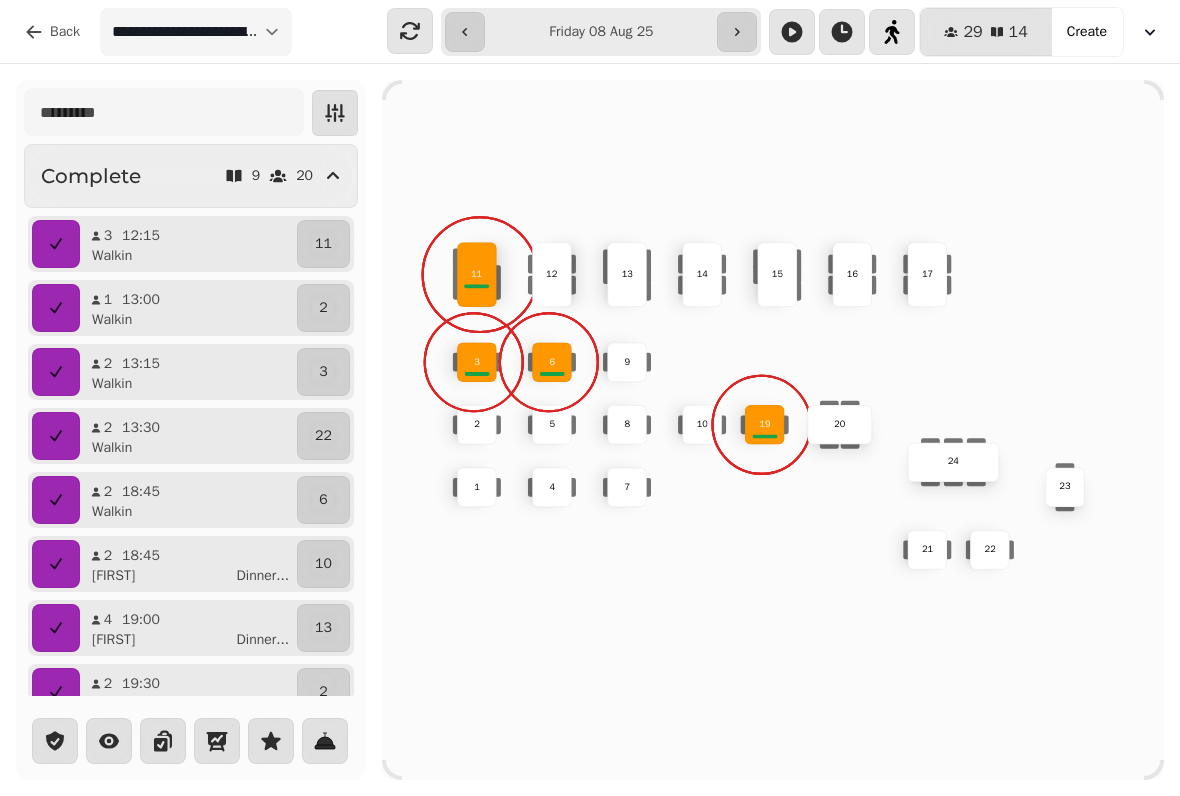 click on "Create" at bounding box center [1087, 32] 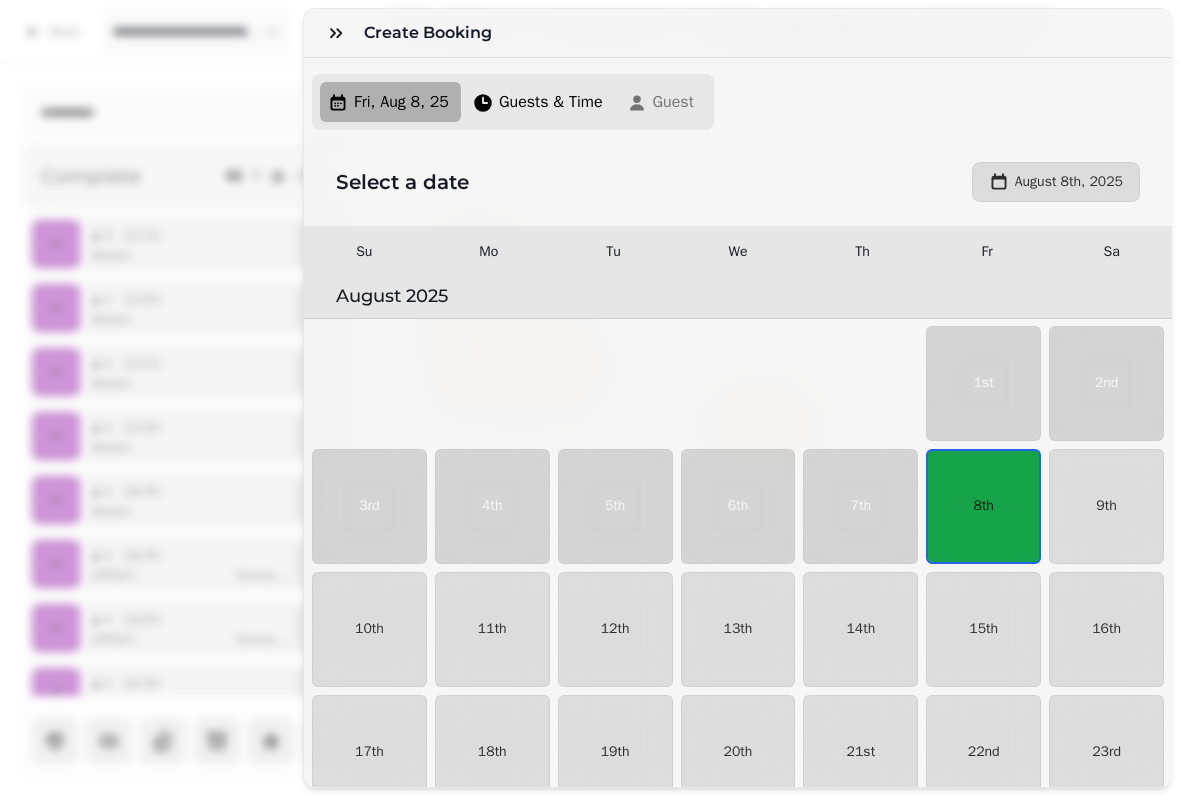 scroll, scrollTop: 5, scrollLeft: 0, axis: vertical 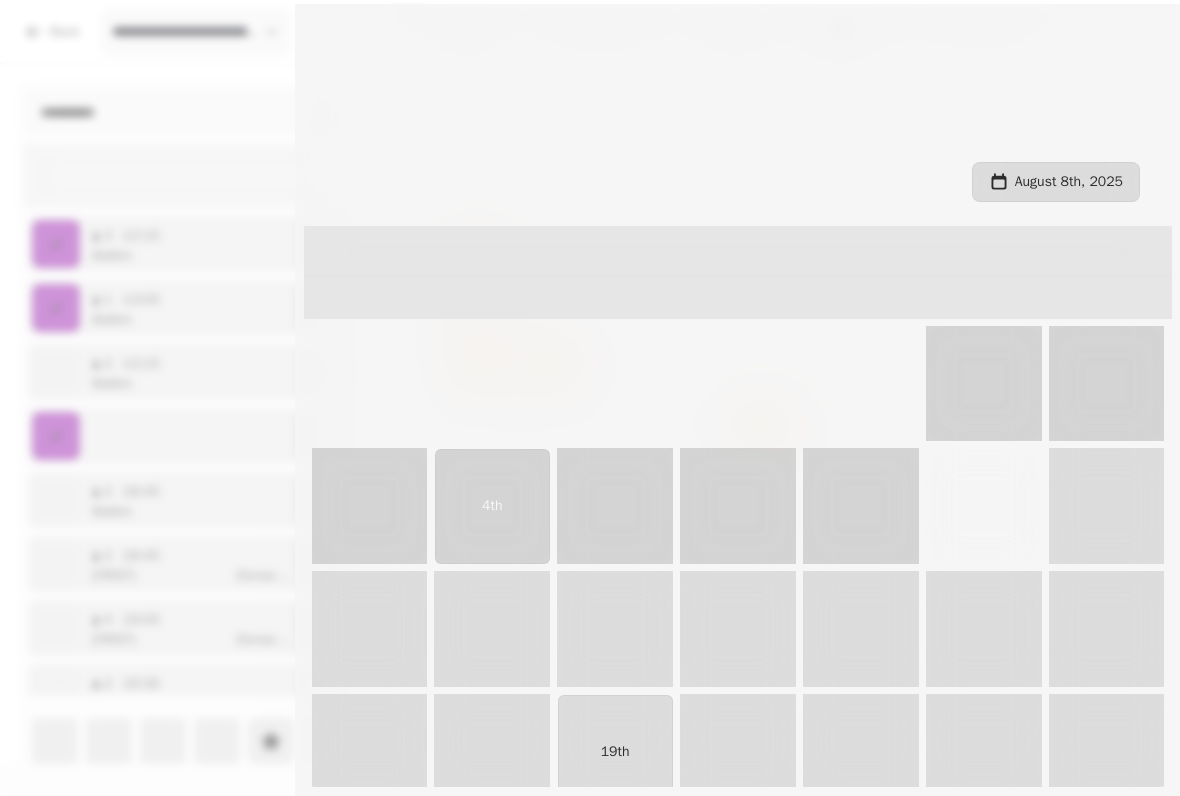 click on "8th" at bounding box center (983, 506) 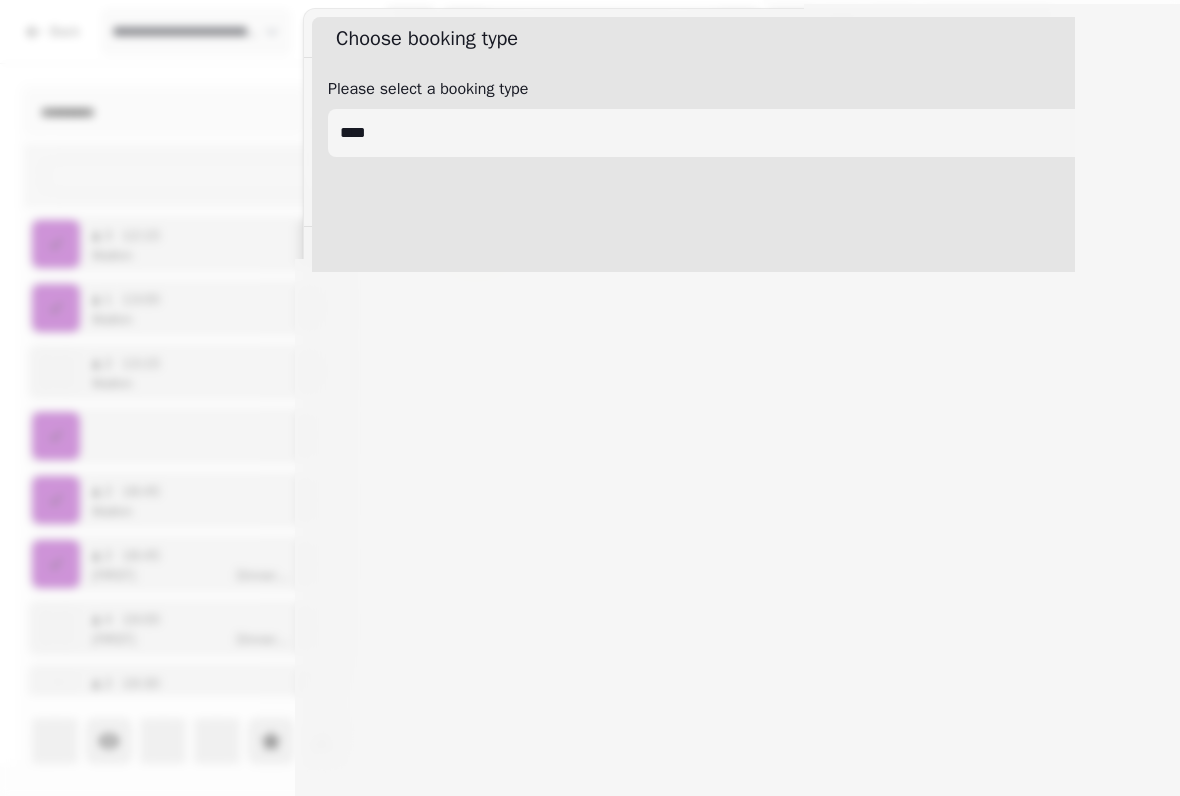 select on "****" 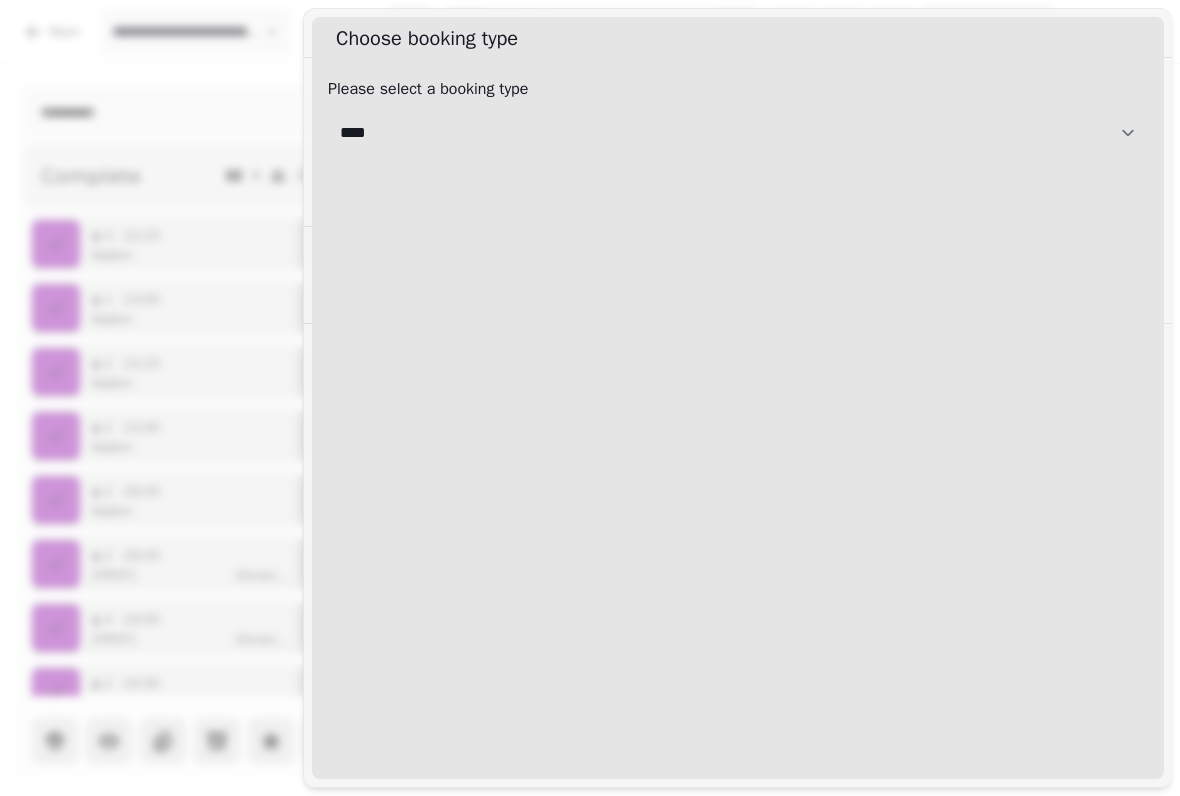 click on "**********" at bounding box center (738, 133) 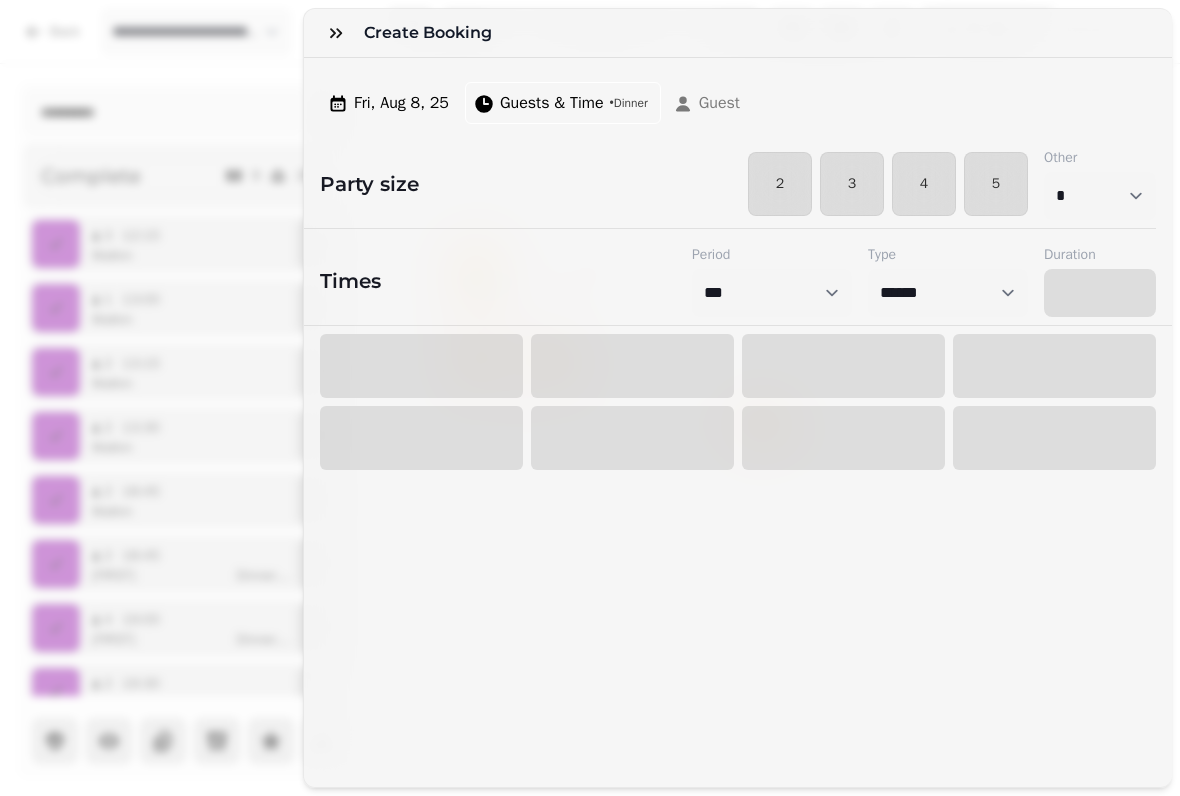 select on "****" 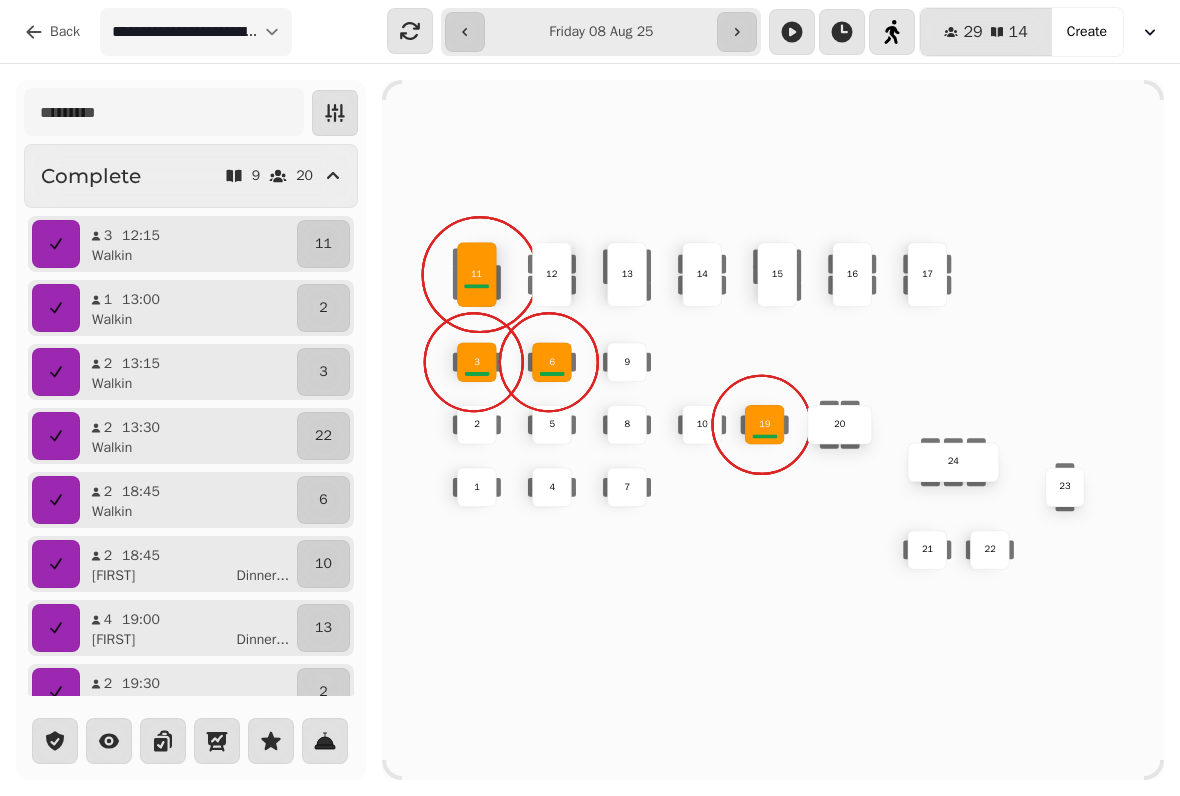 click on "19" at bounding box center (765, 425) 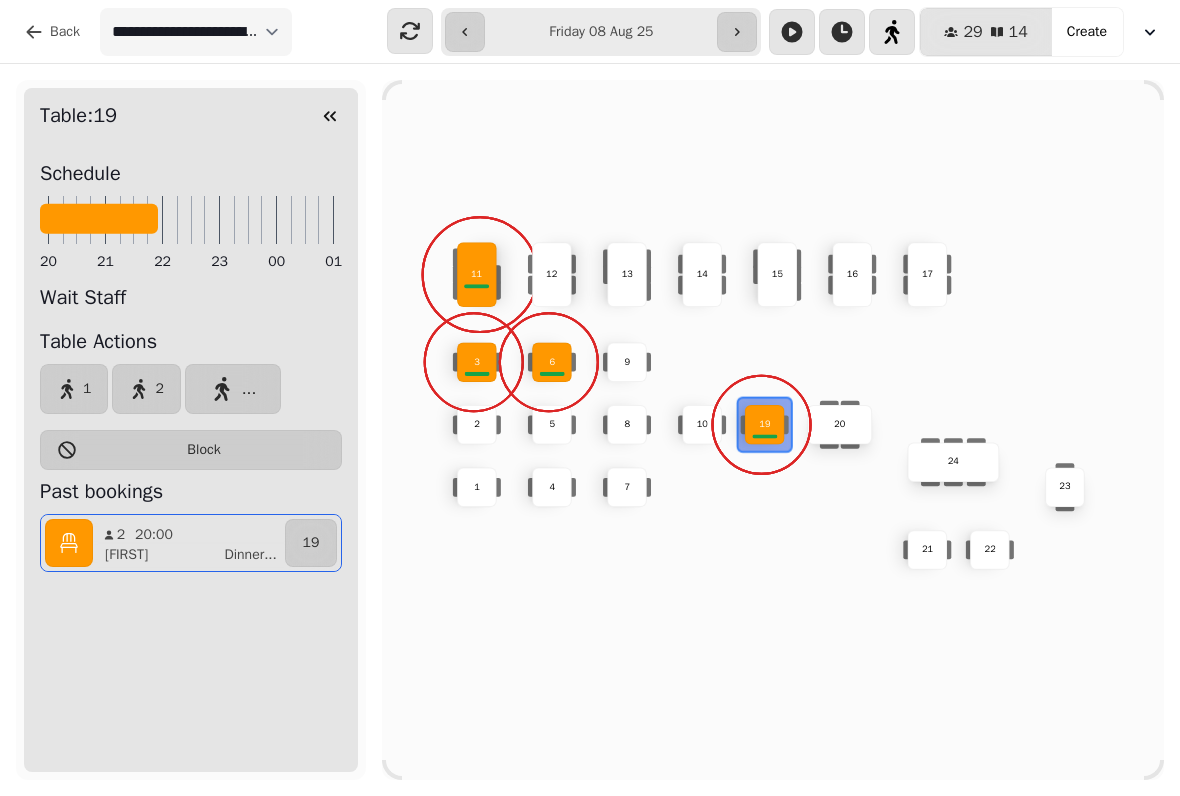 click at bounding box center [330, 116] 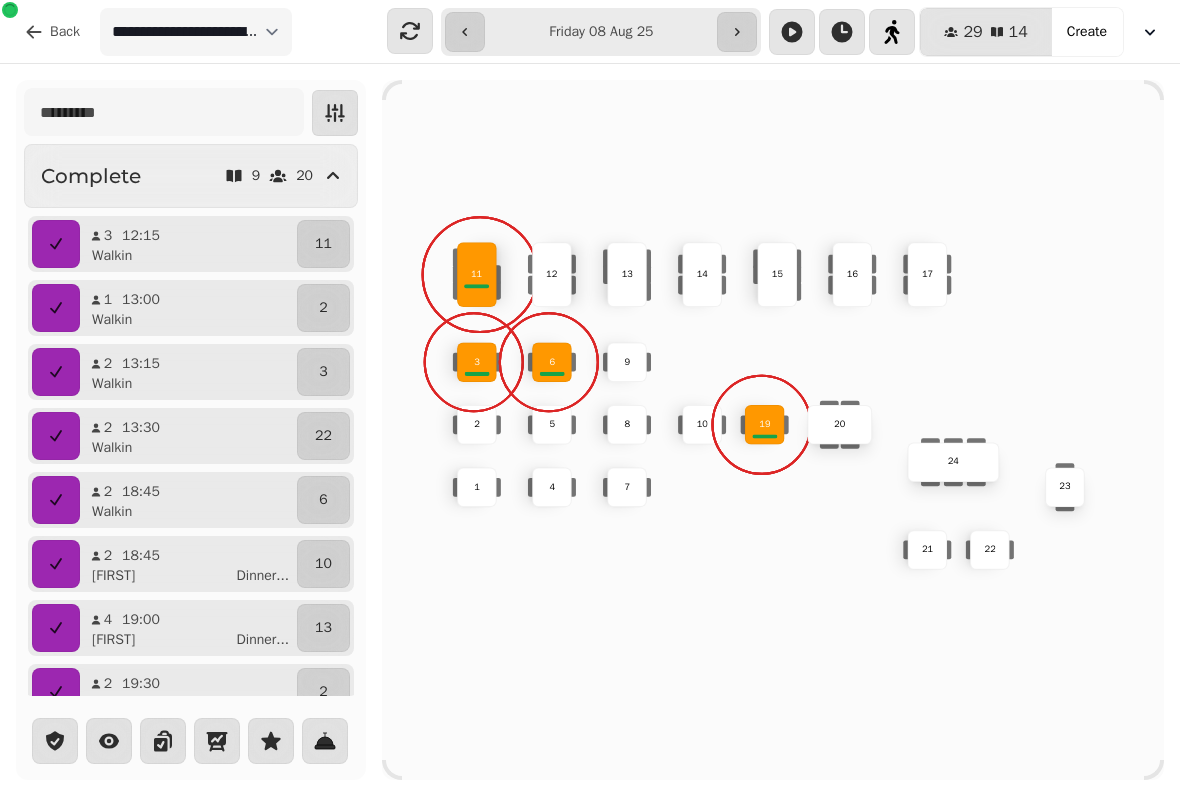 click at bounding box center [476, 373] 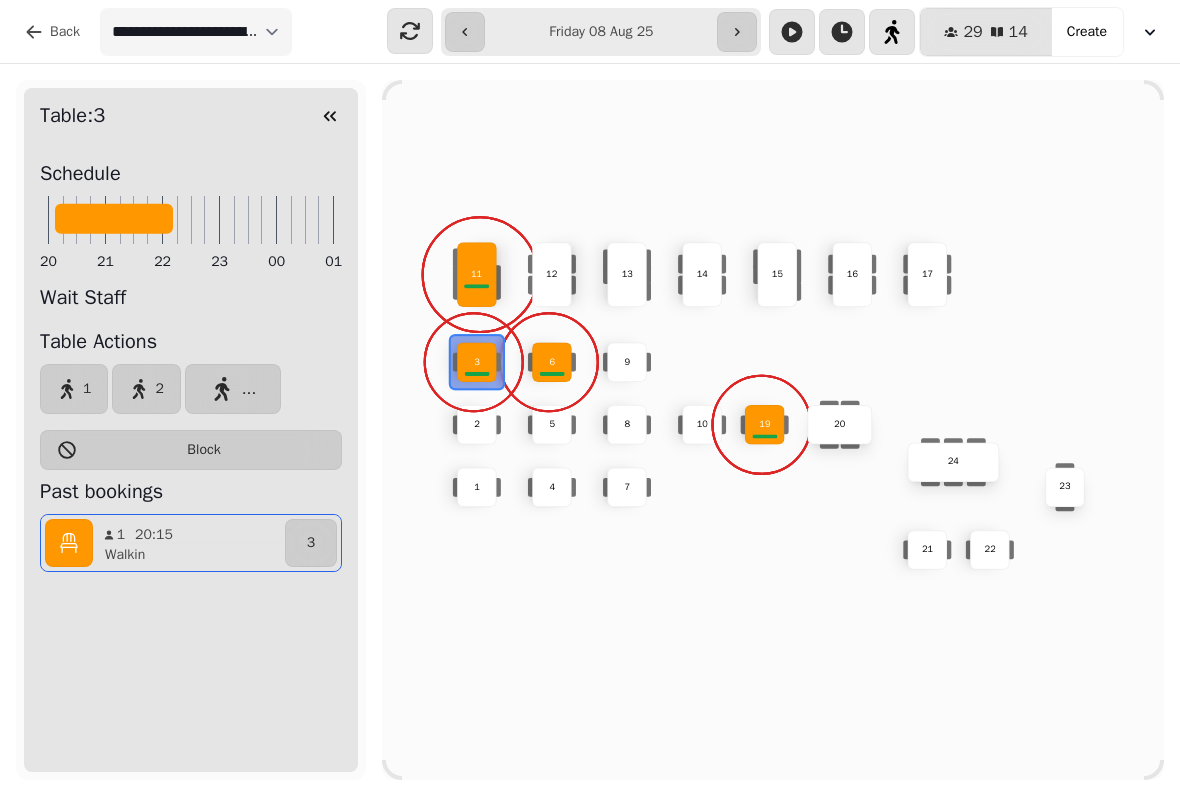 click on "Schedule 20 21 22 23 00 01 Wait Staff Table Actions 1 2 ... Block Past bookings 1 [TIME] Walkin 3" at bounding box center (191, 378) 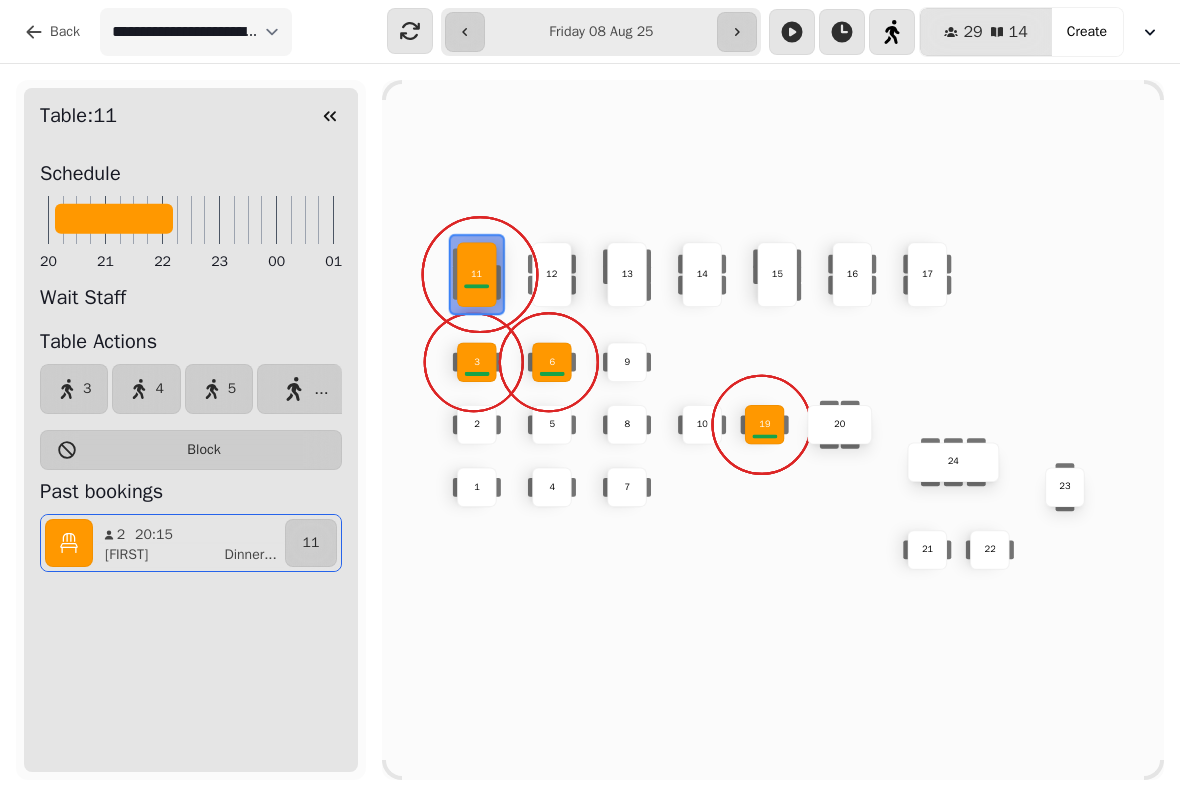click on "10 2 19 20 4 5 11 9 15 24 16 7 17 23 22 3 21 1 13 6 8 12 14" at bounding box center [773, 430] 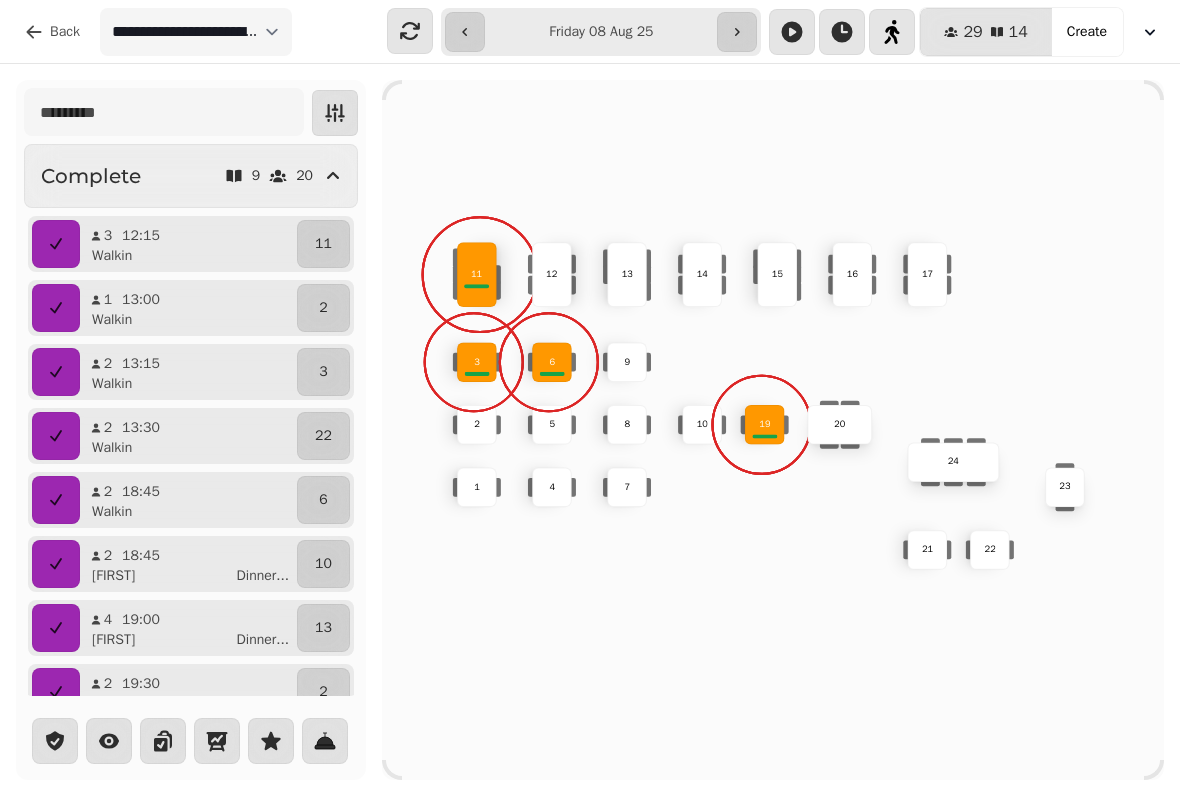 click at bounding box center [480, 274] 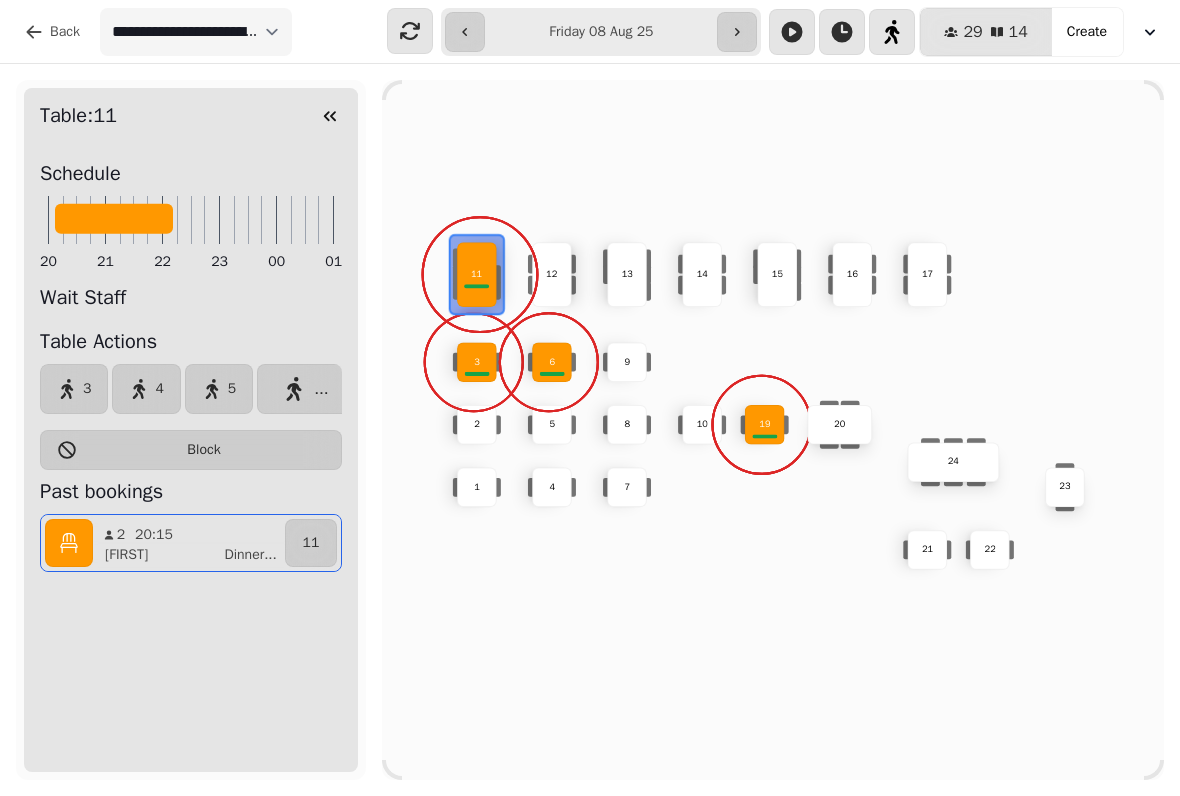 click on "[FIRST]" at bounding box center (126, 555) 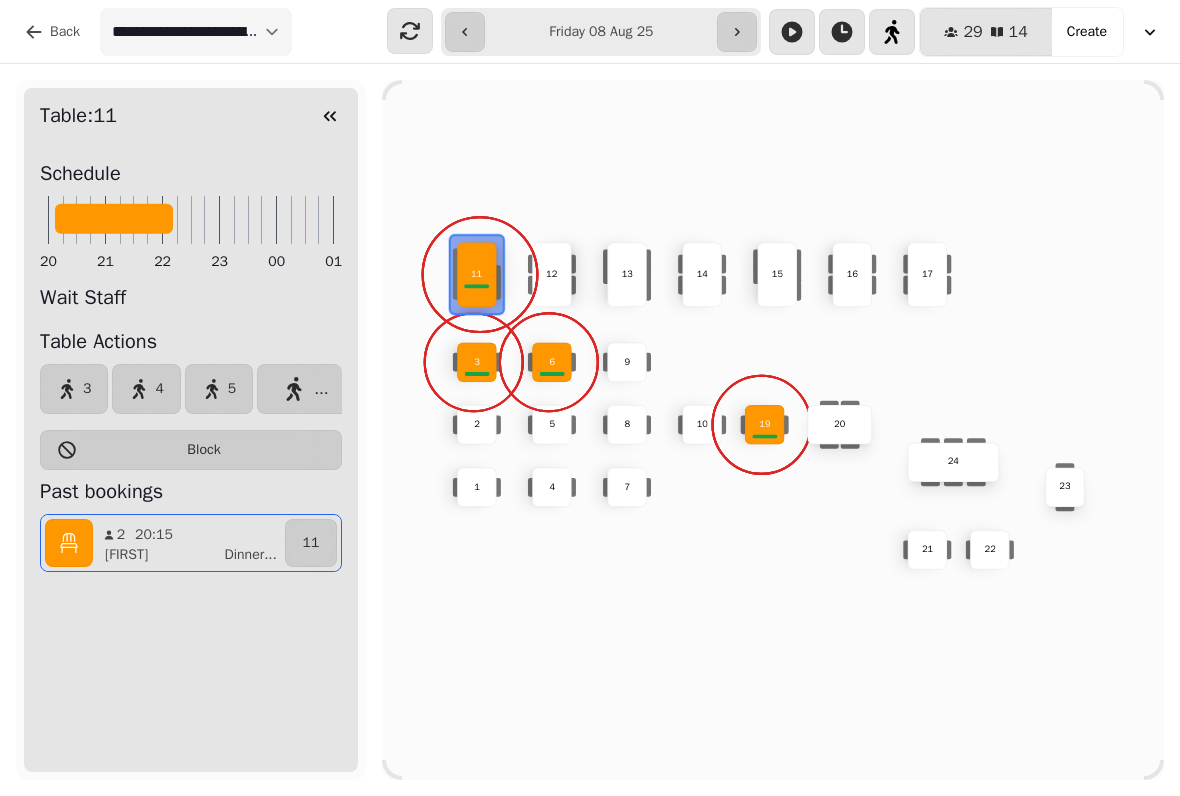 select on "**********" 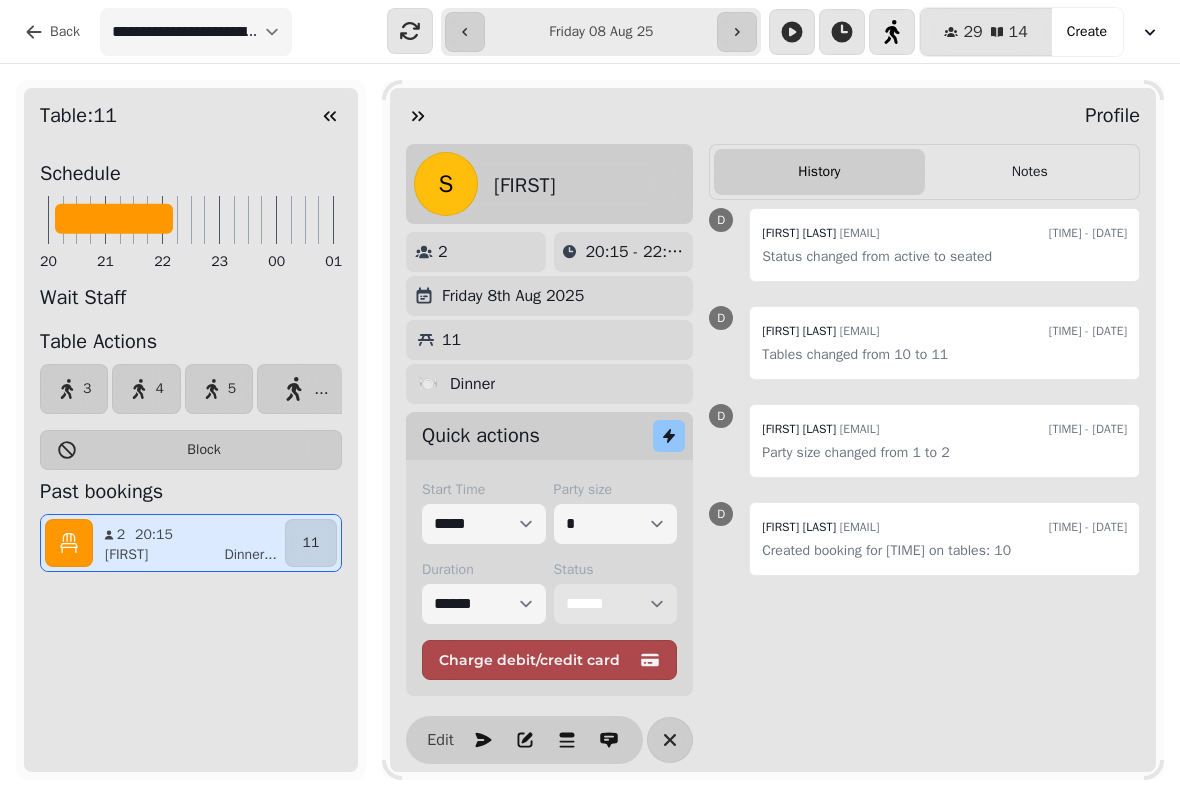 click on "**********" at bounding box center [616, 604] 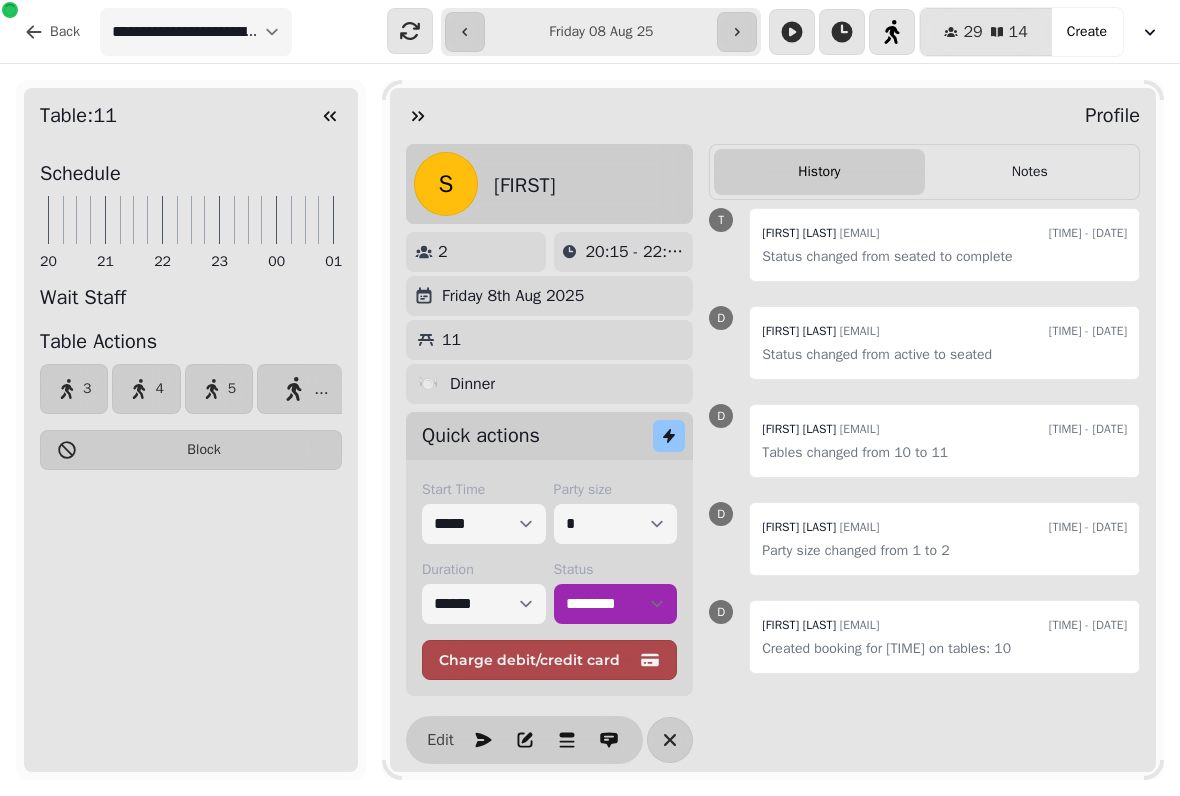 click 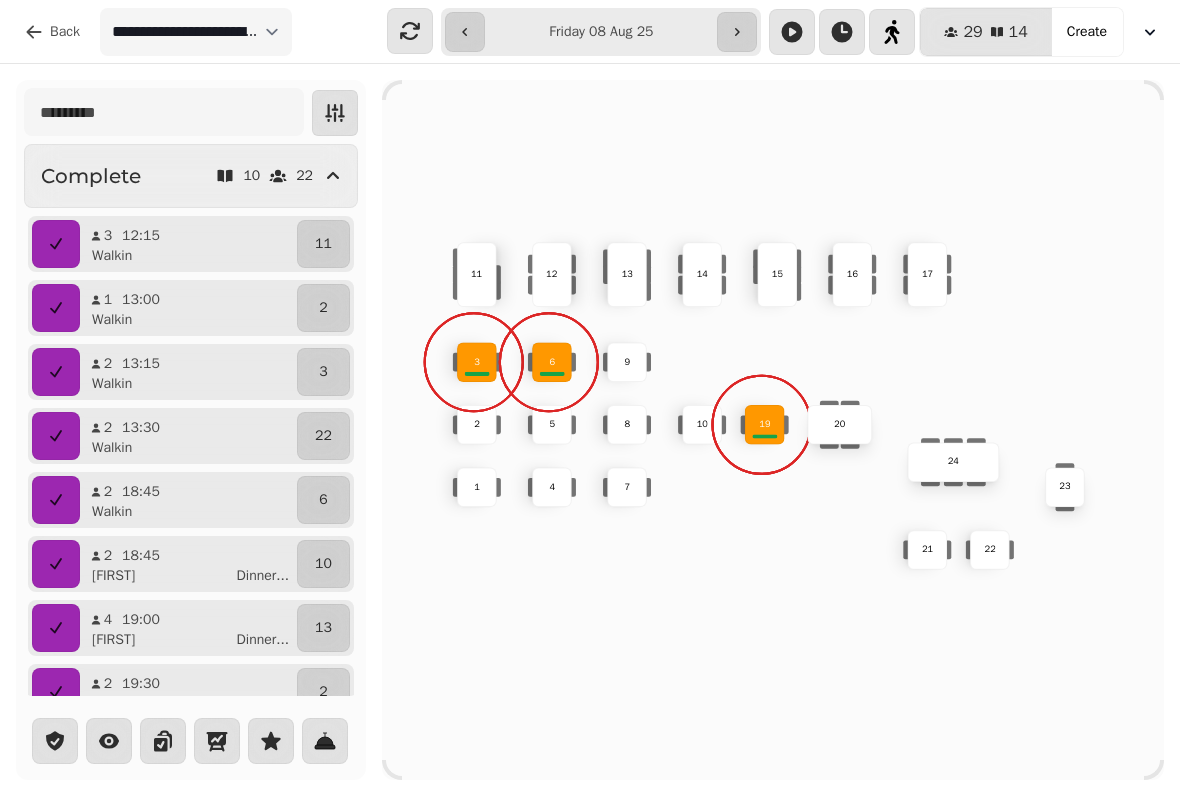 click on "3" at bounding box center (477, 362) 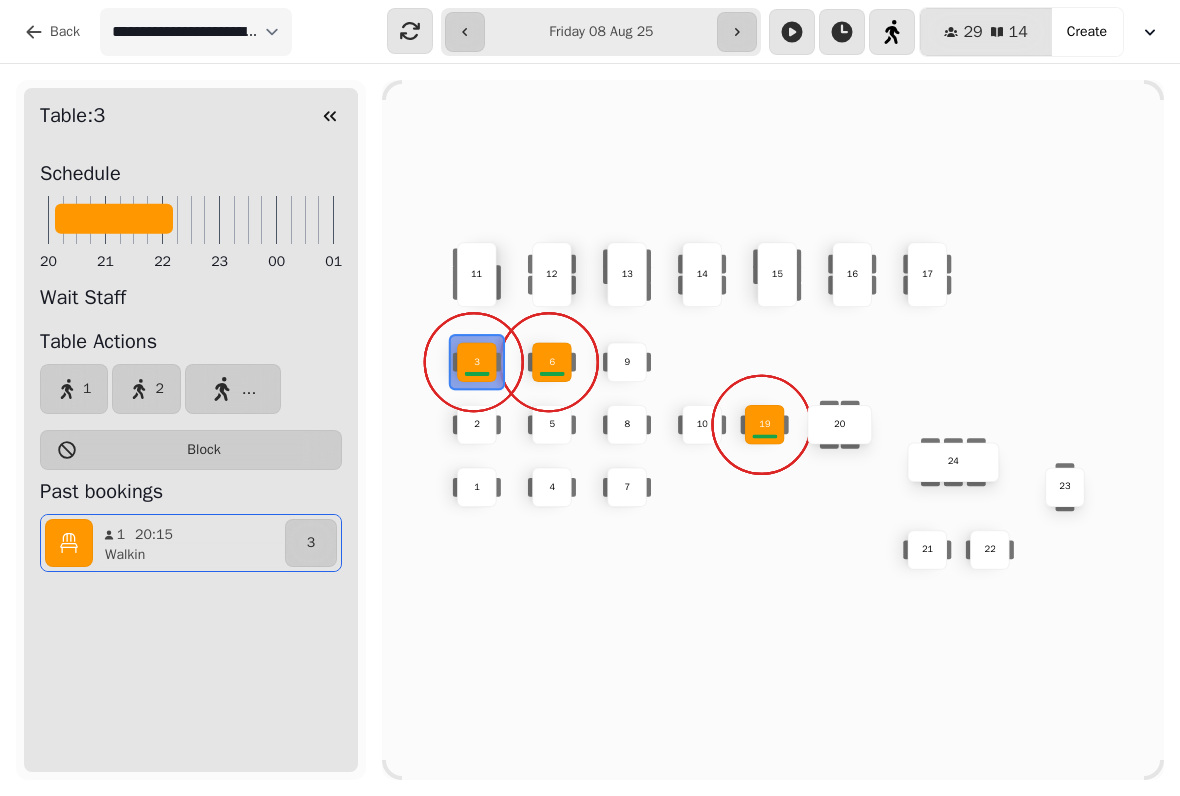 click on "3" at bounding box center (311, 543) 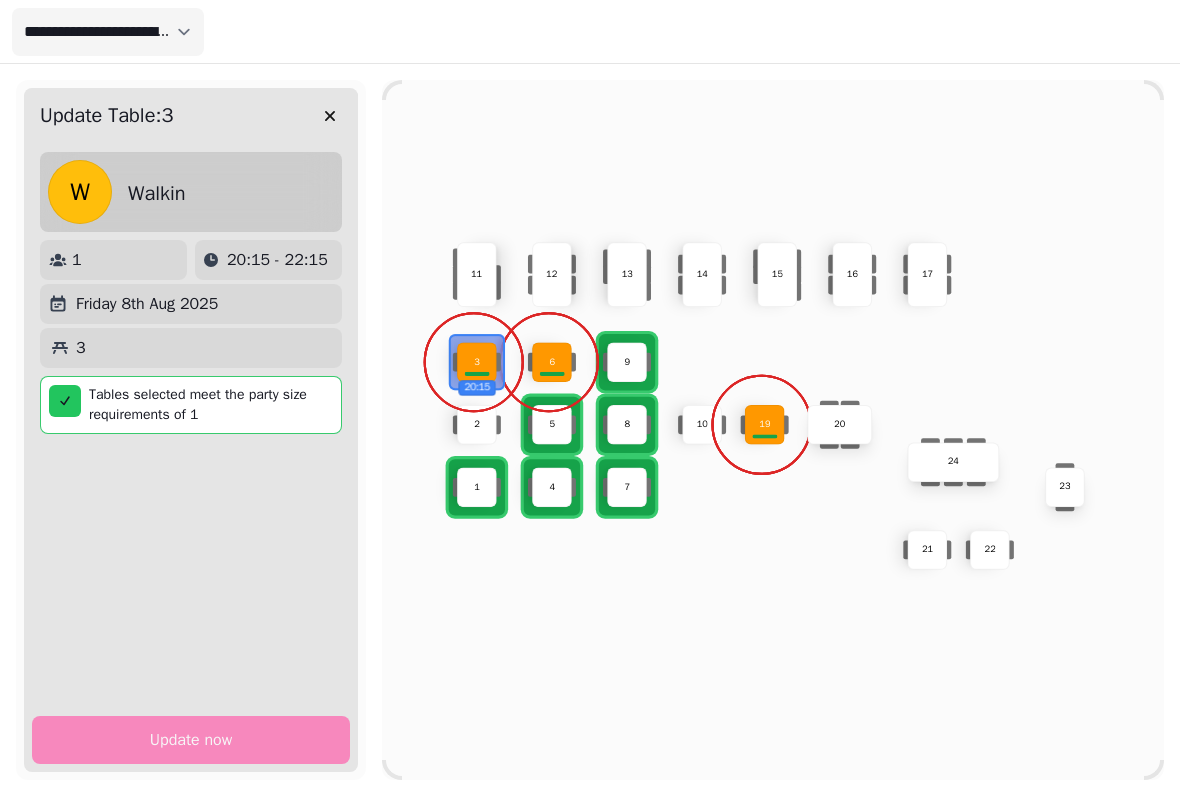 click at bounding box center [330, 116] 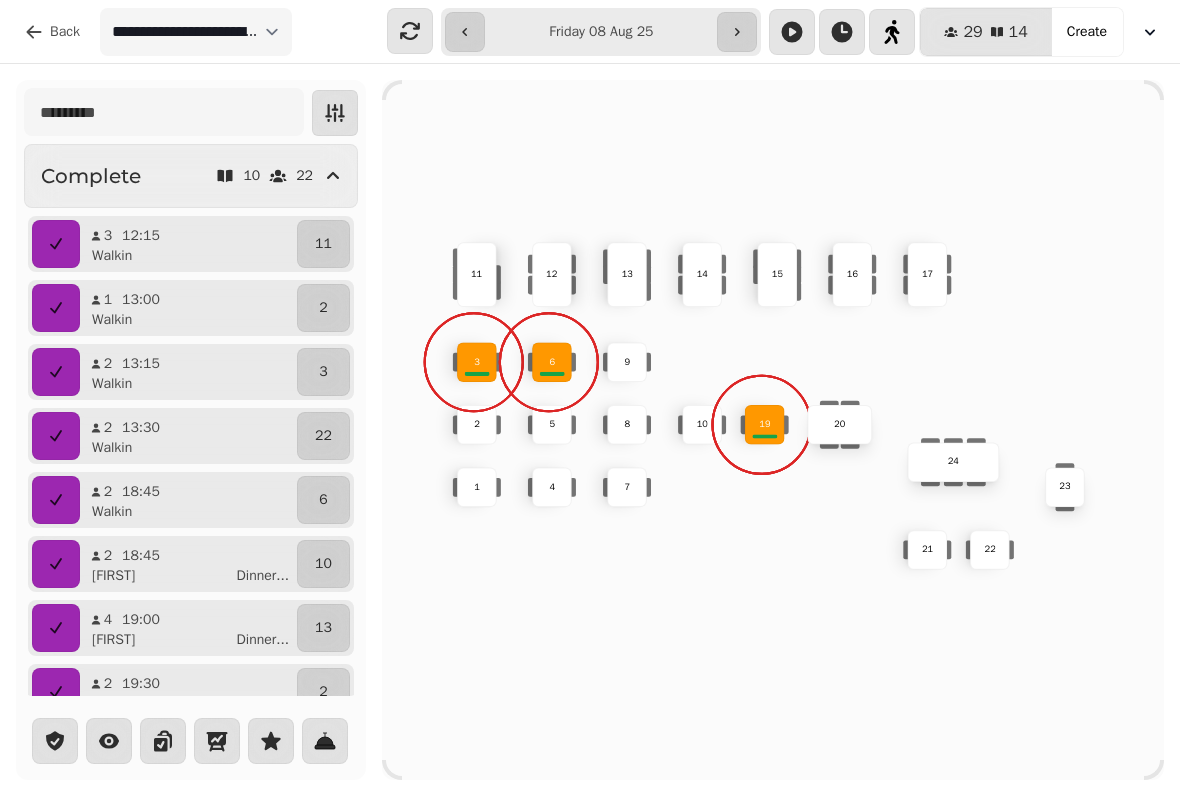 click on "3" at bounding box center (477, 362) 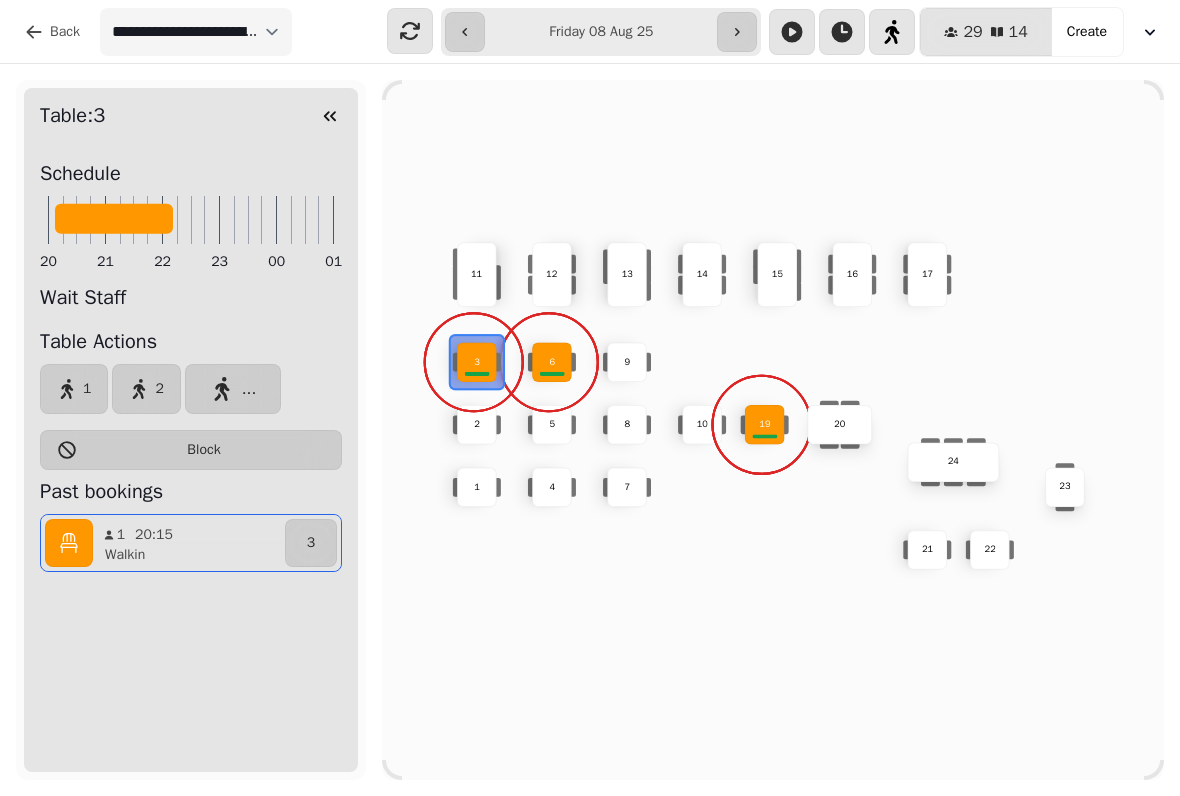 click on "Walkin" at bounding box center [125, 555] 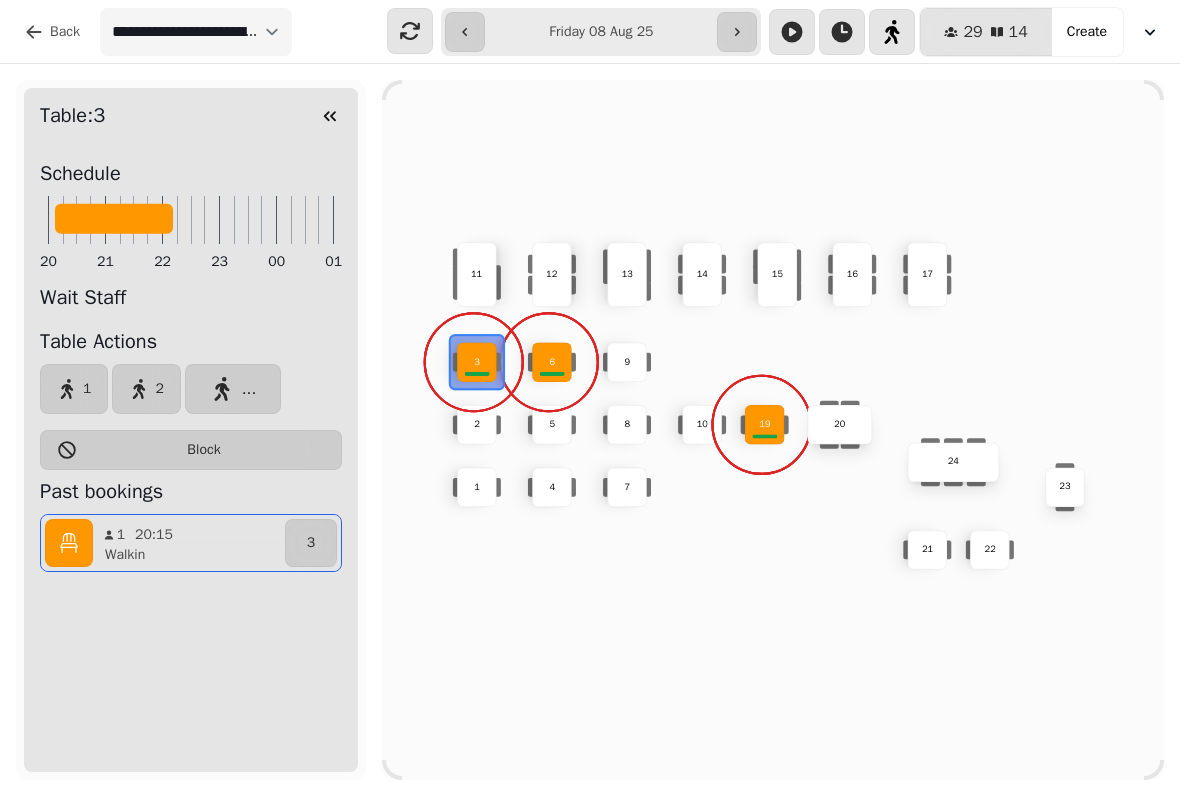 select on "**********" 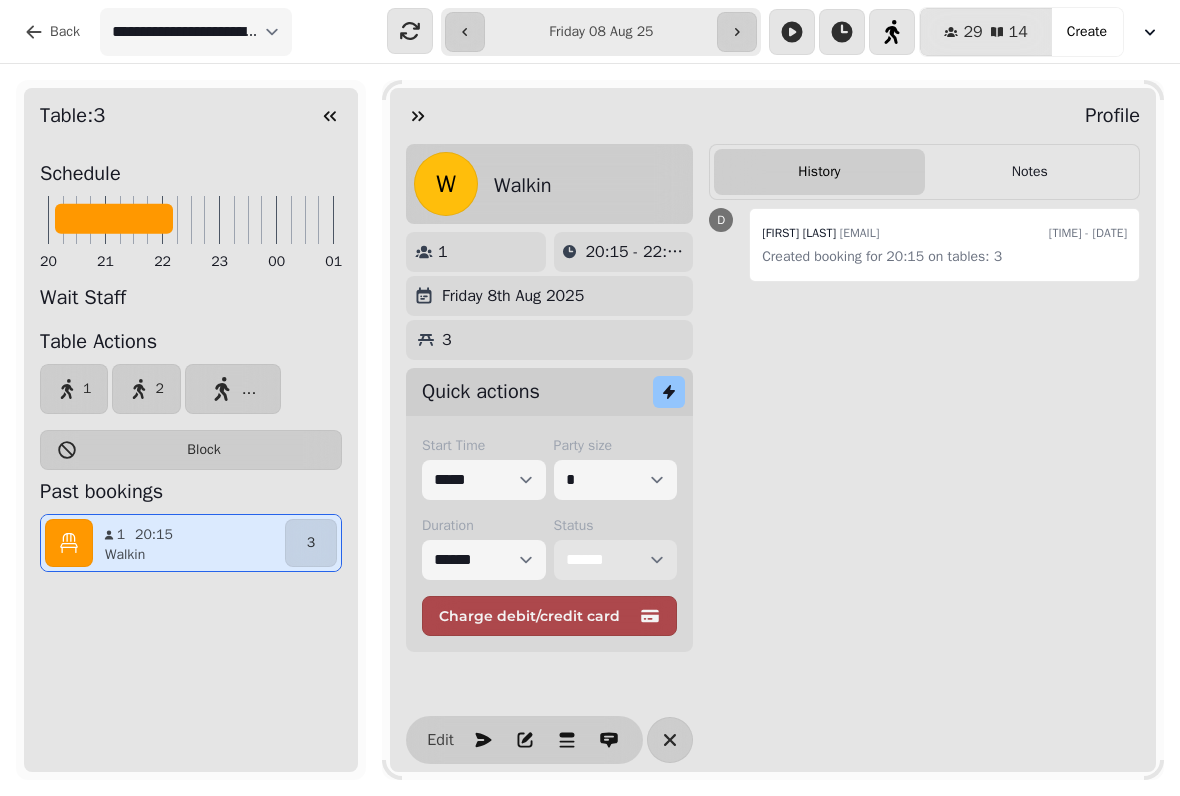 click on "**********" at bounding box center (616, 560) 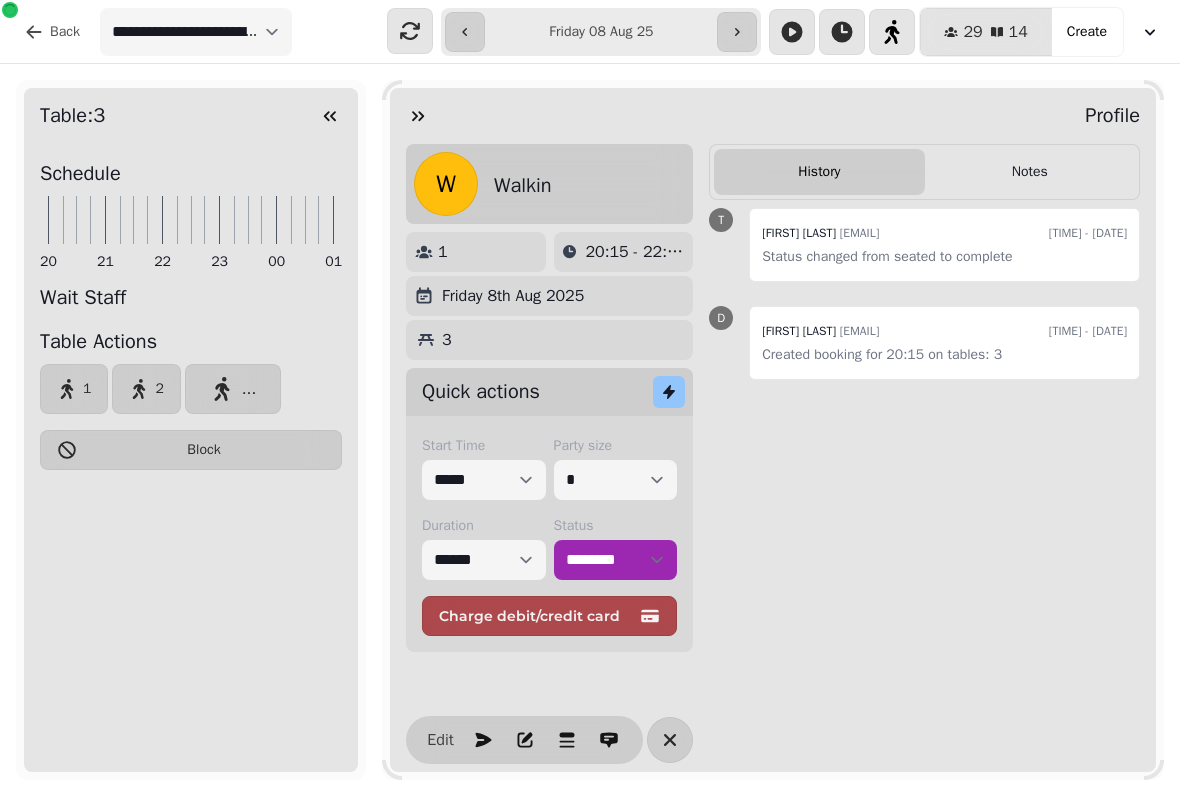 click at bounding box center (418, 116) 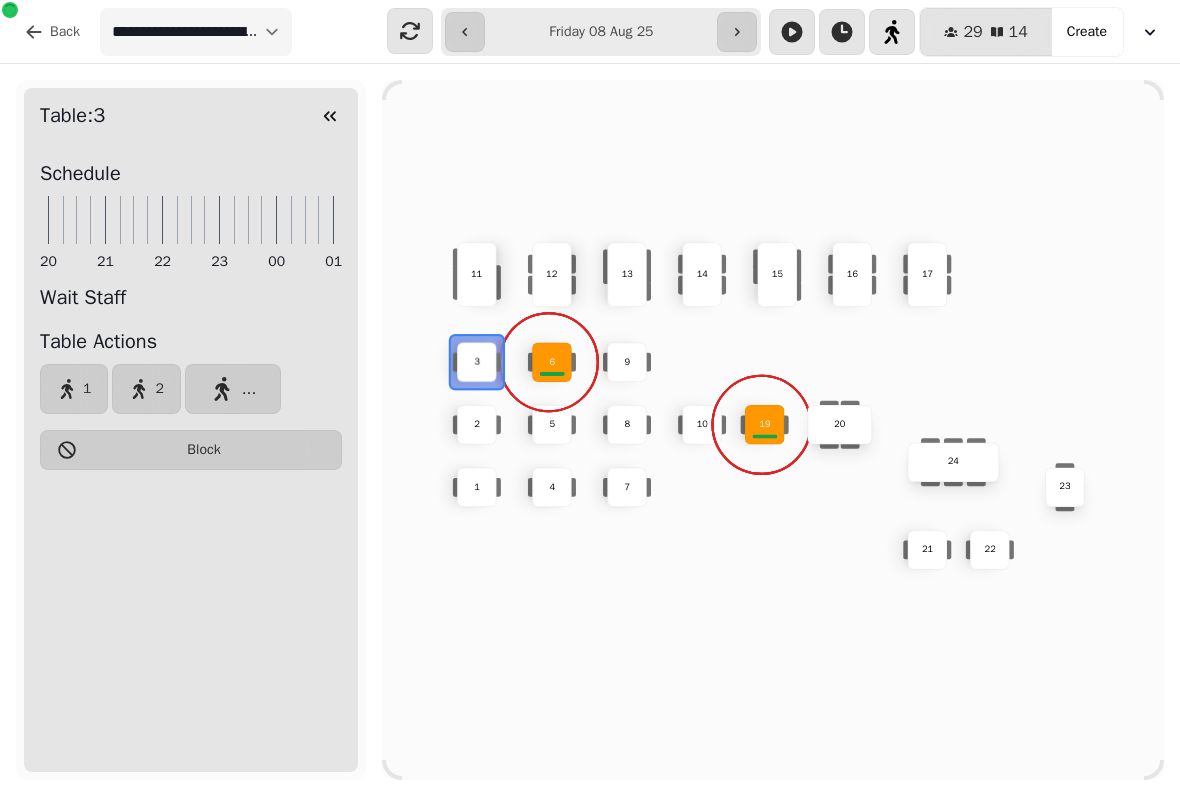 click on "6" at bounding box center [552, 362] 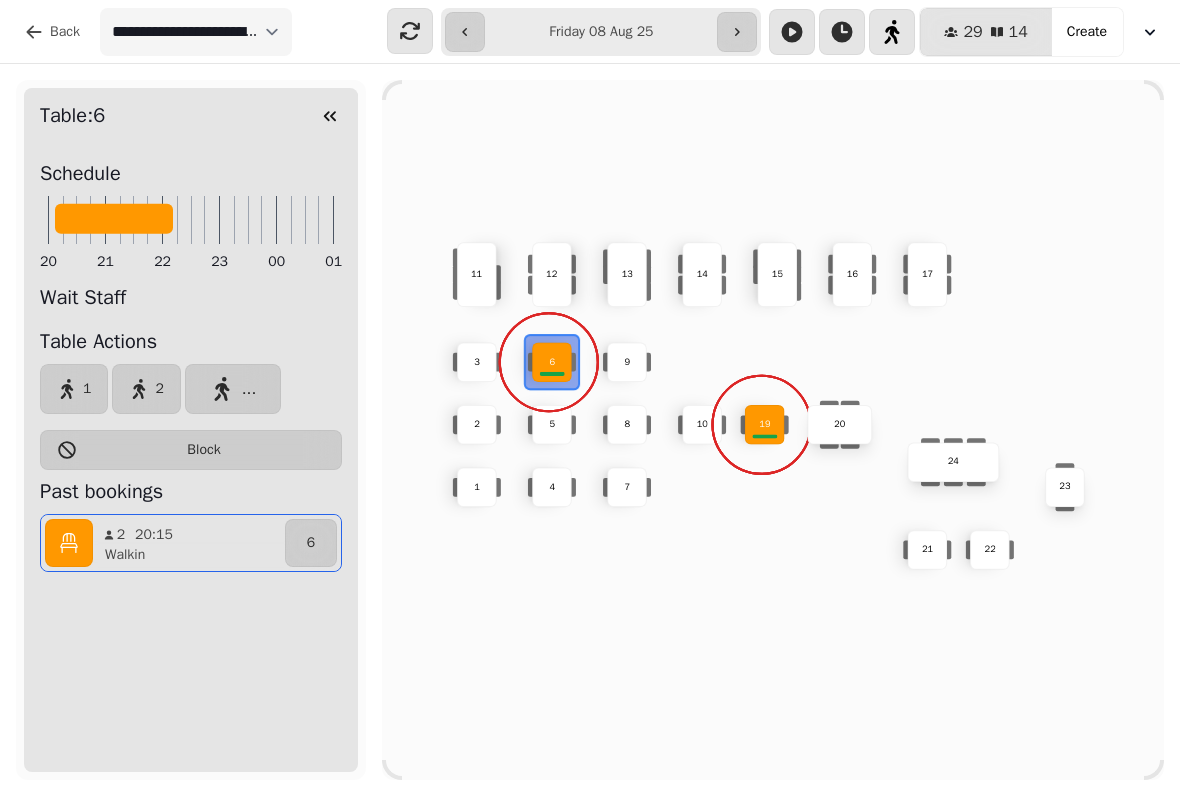 click on "20:15" at bounding box center (160, 535) 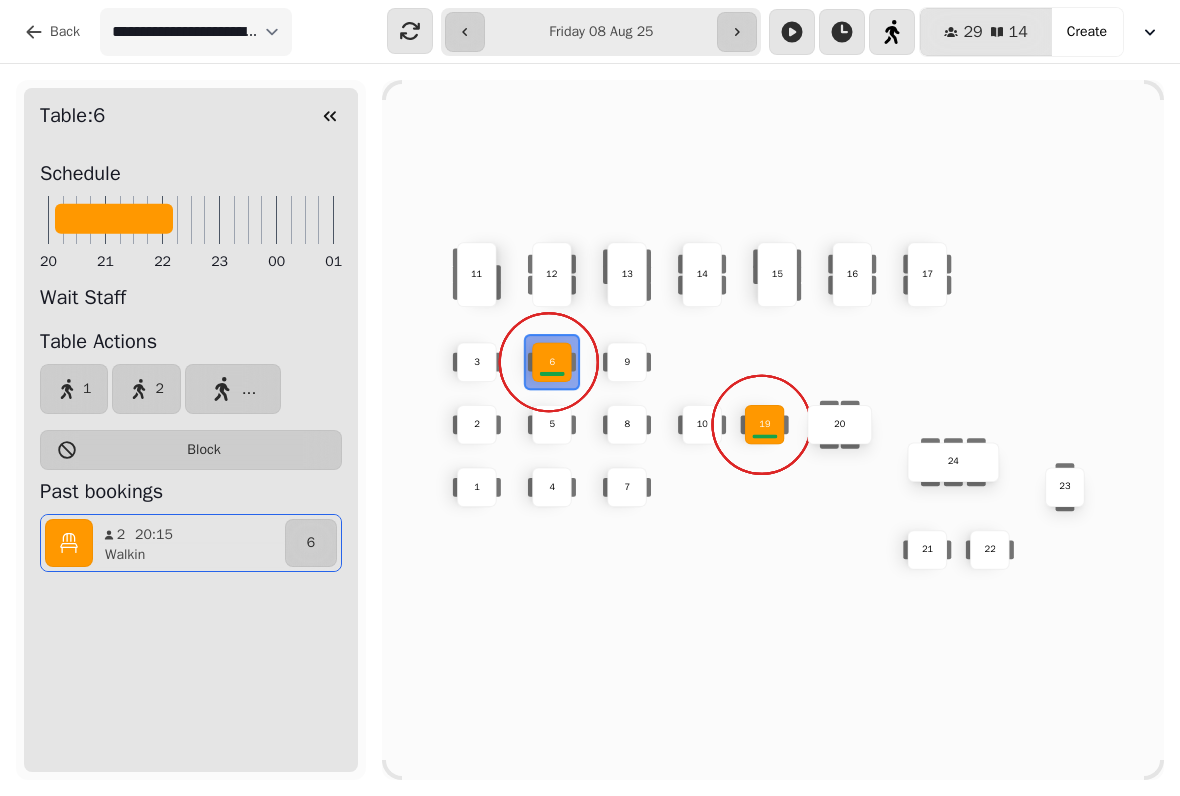 select on "**********" 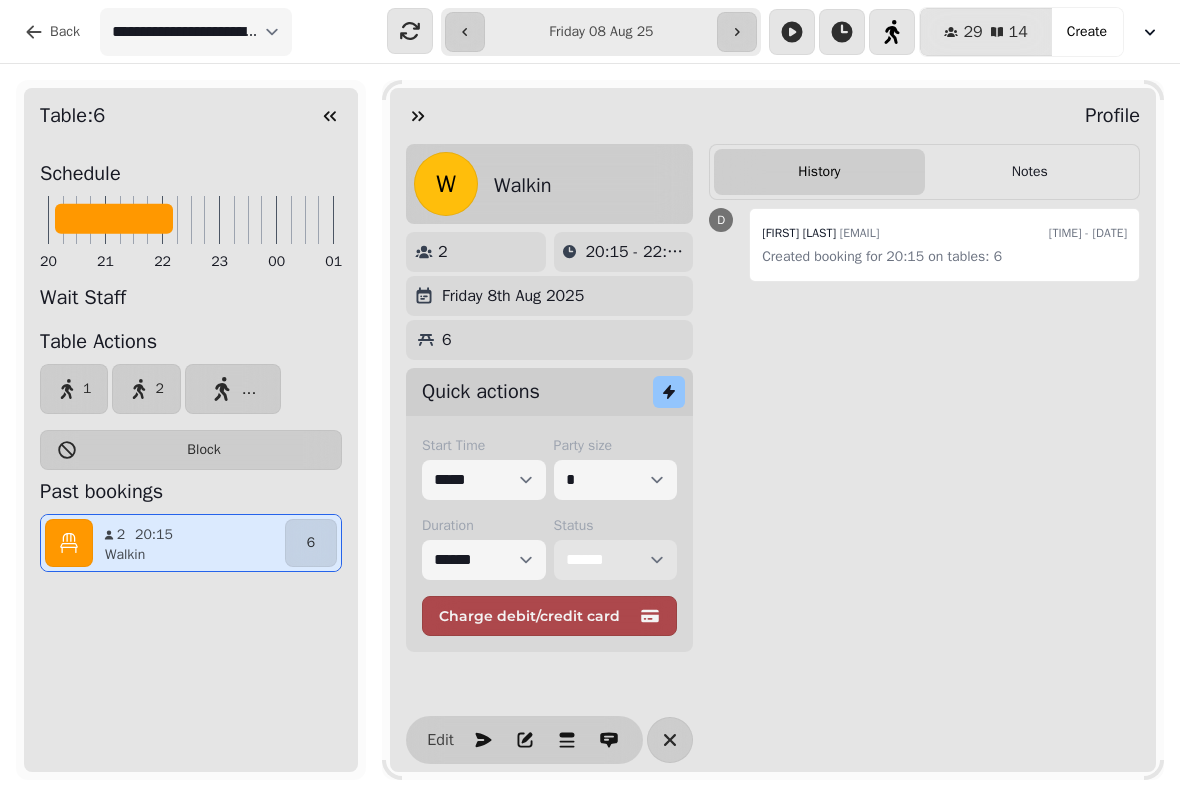 click on "**********" at bounding box center (616, 560) 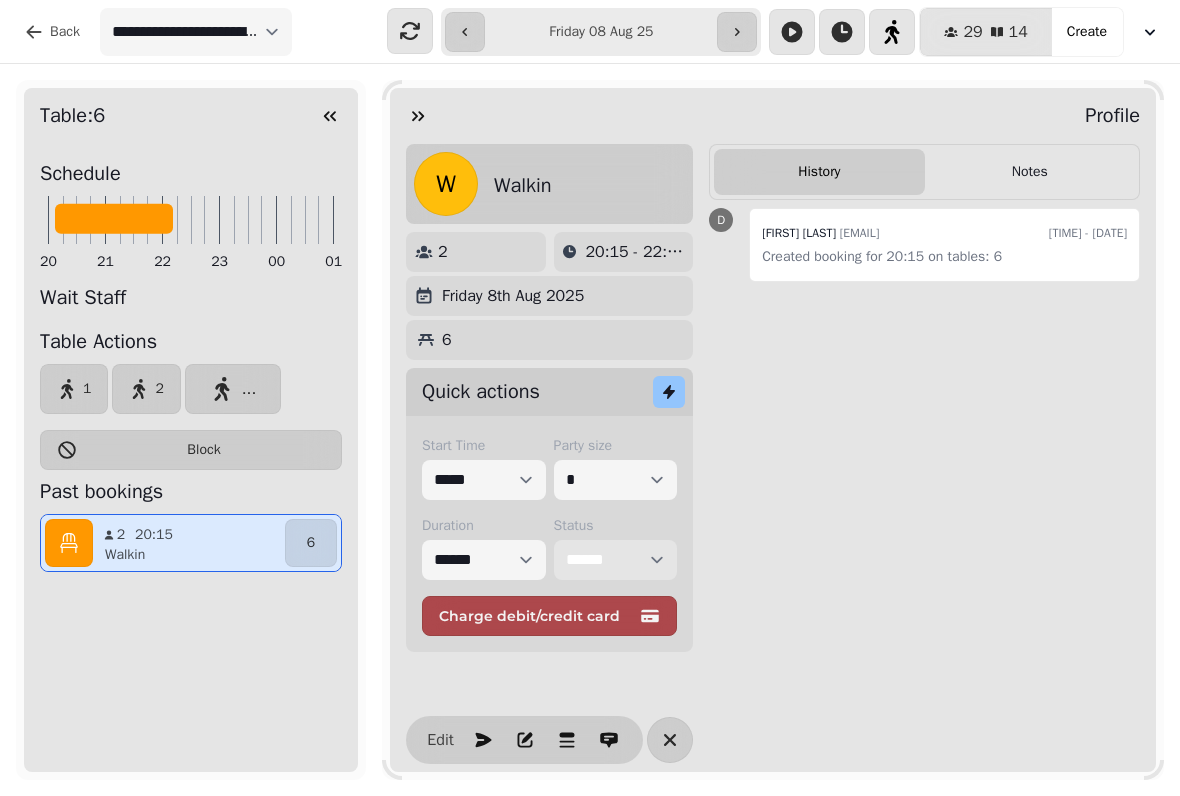 select on "********" 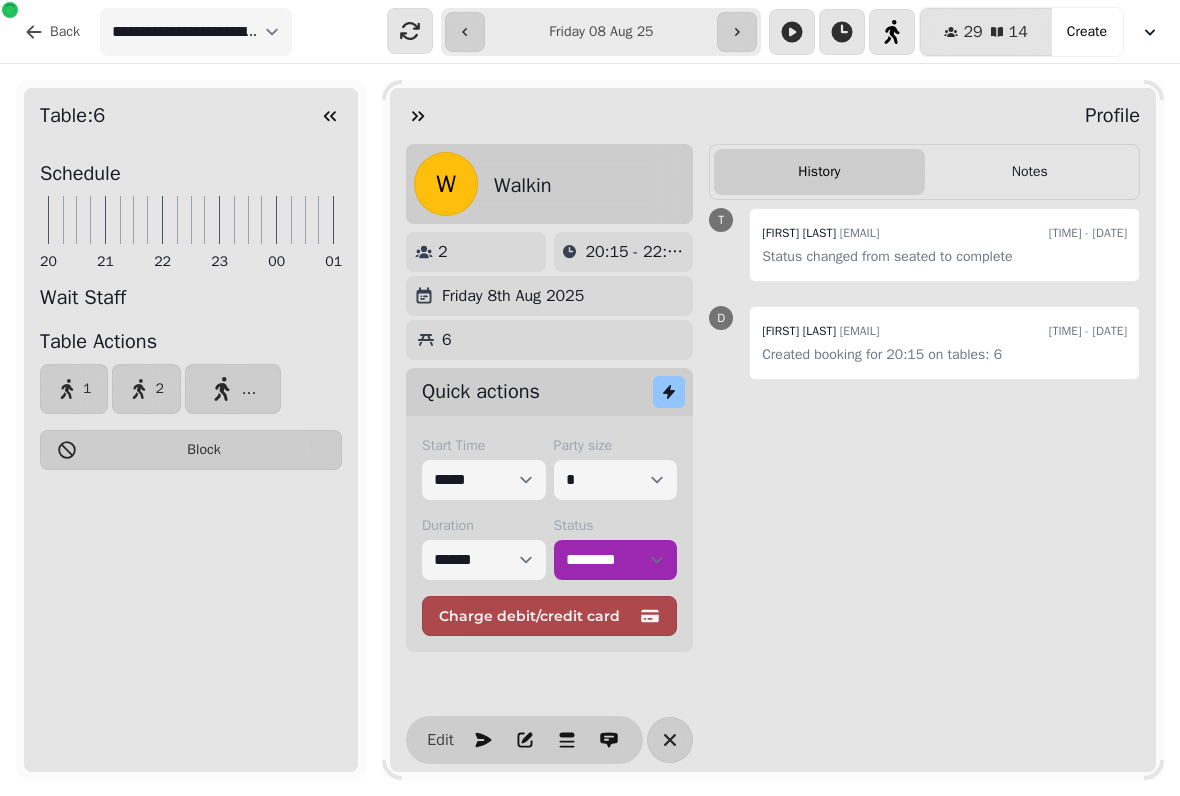 click at bounding box center [418, 116] 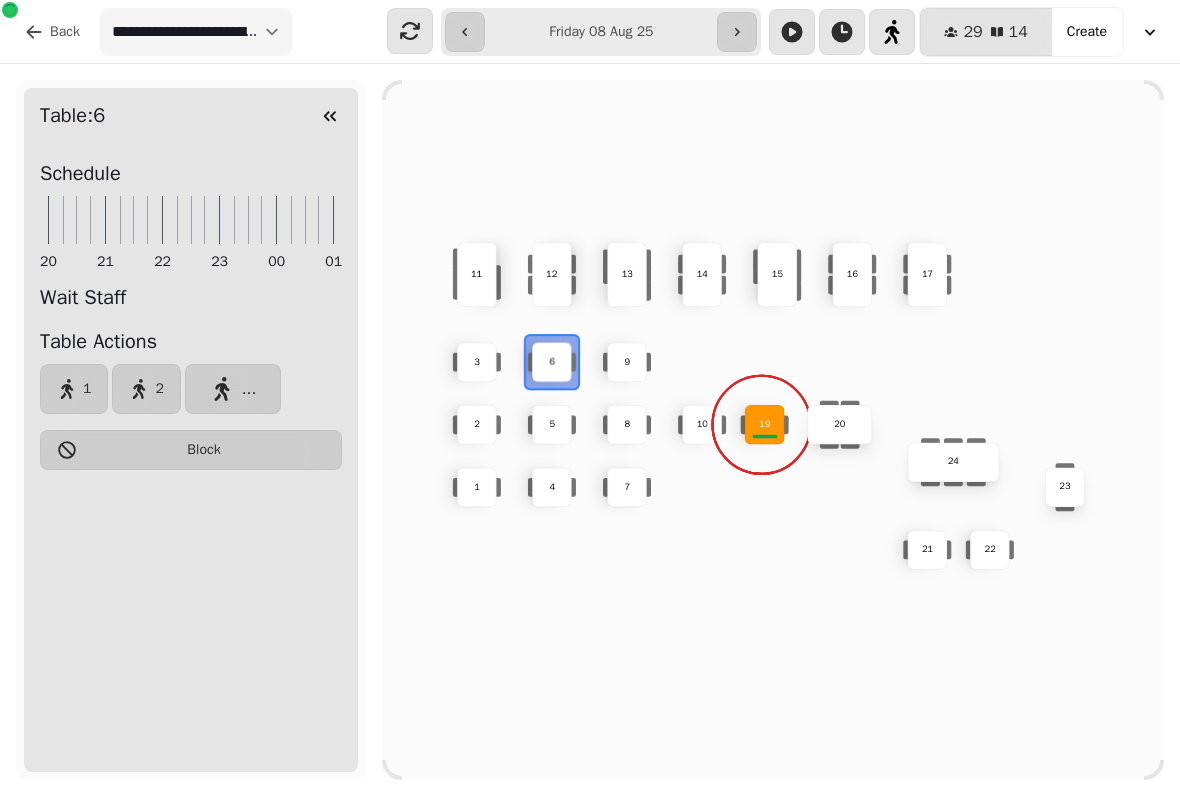 click on "19" at bounding box center [764, 425] 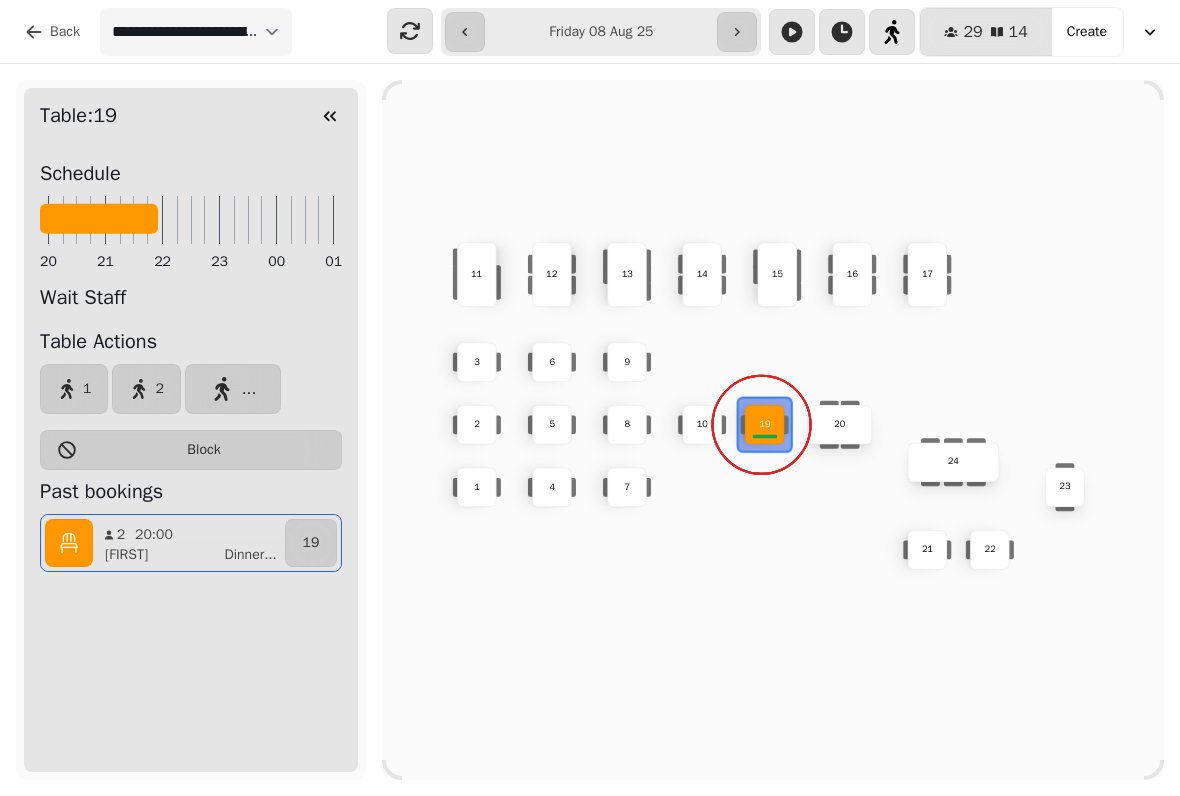 click on "20:00" at bounding box center [160, 535] 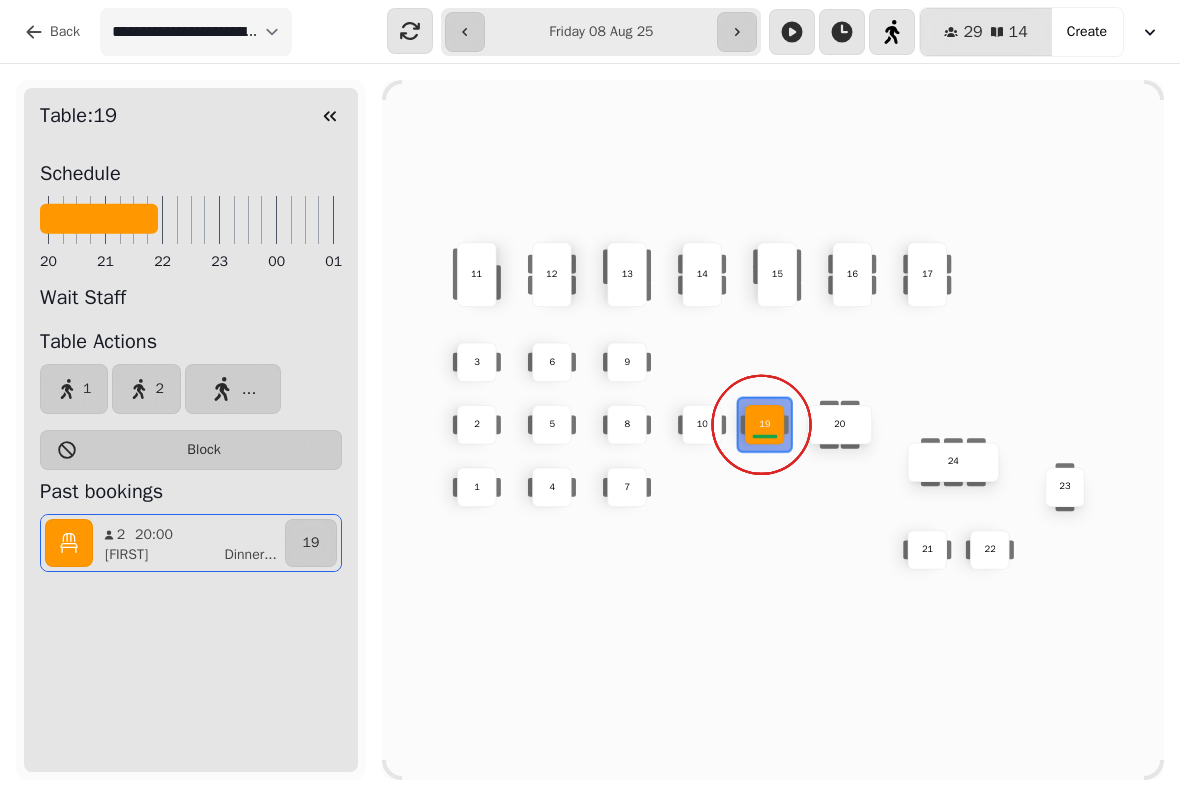 select on "**********" 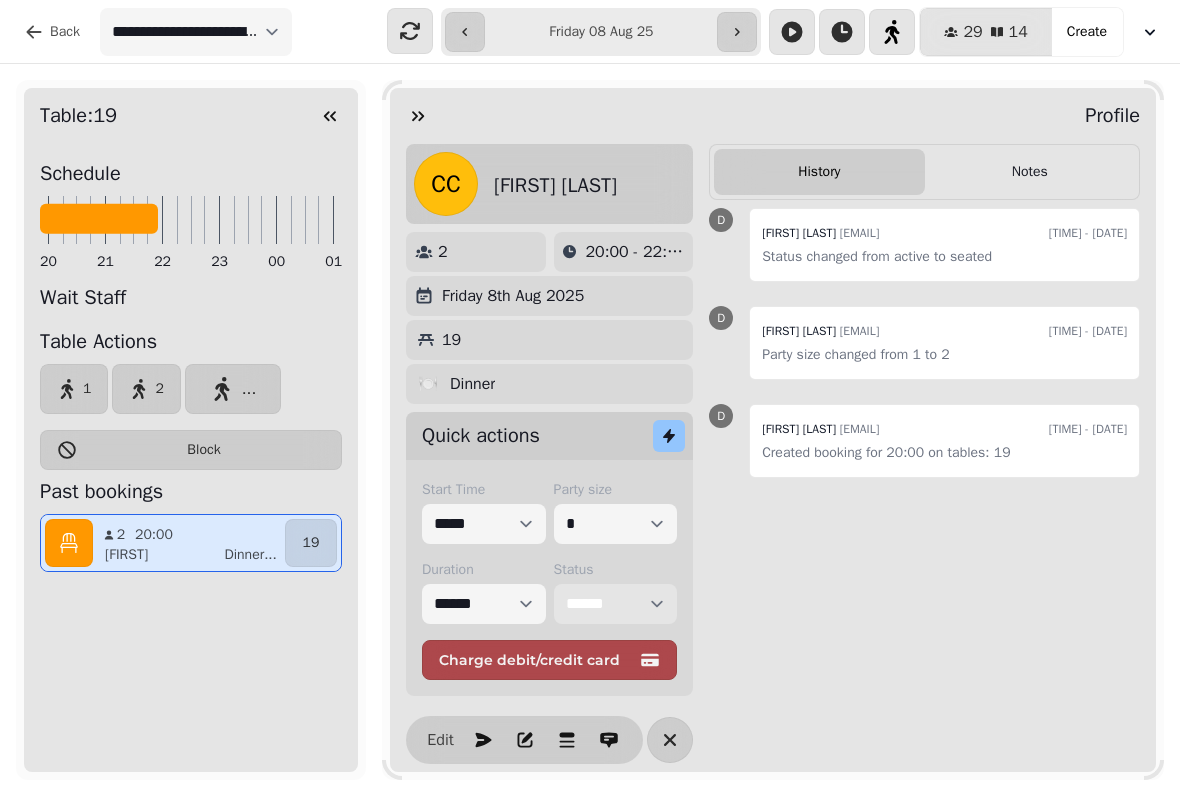 click on "**********" at bounding box center [616, 604] 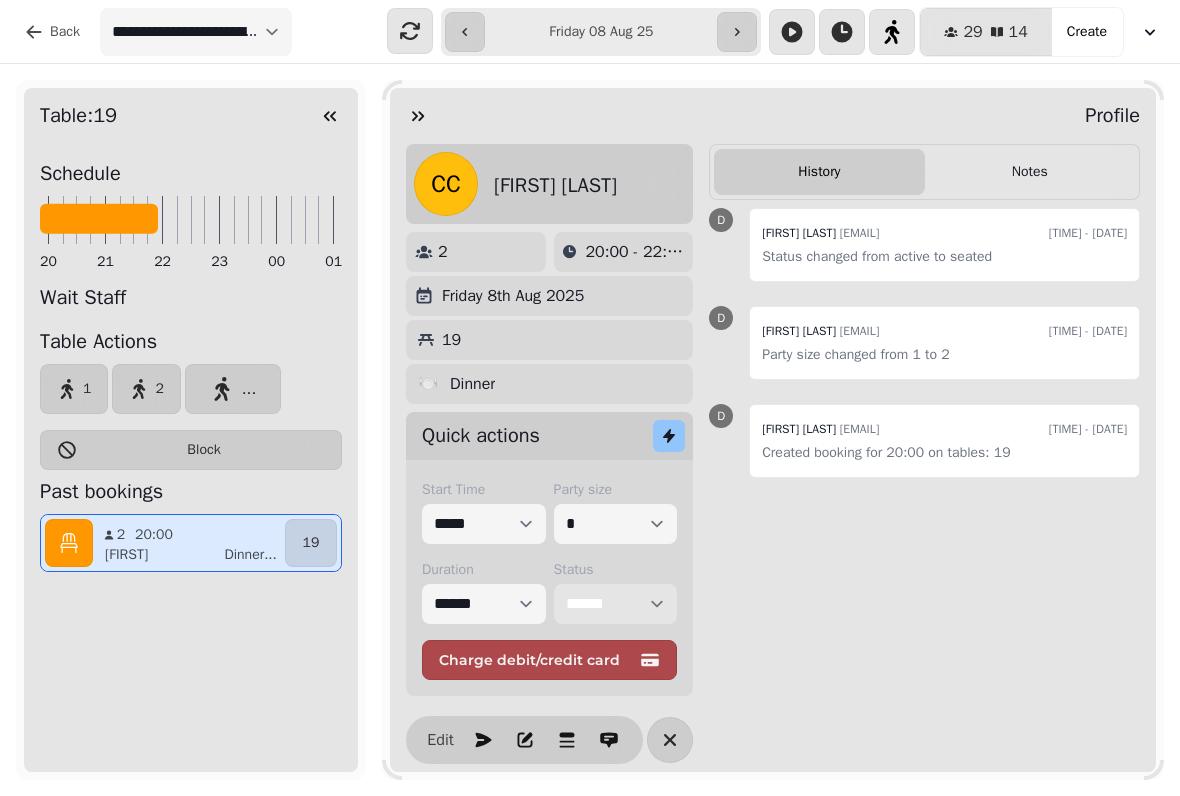 select on "********" 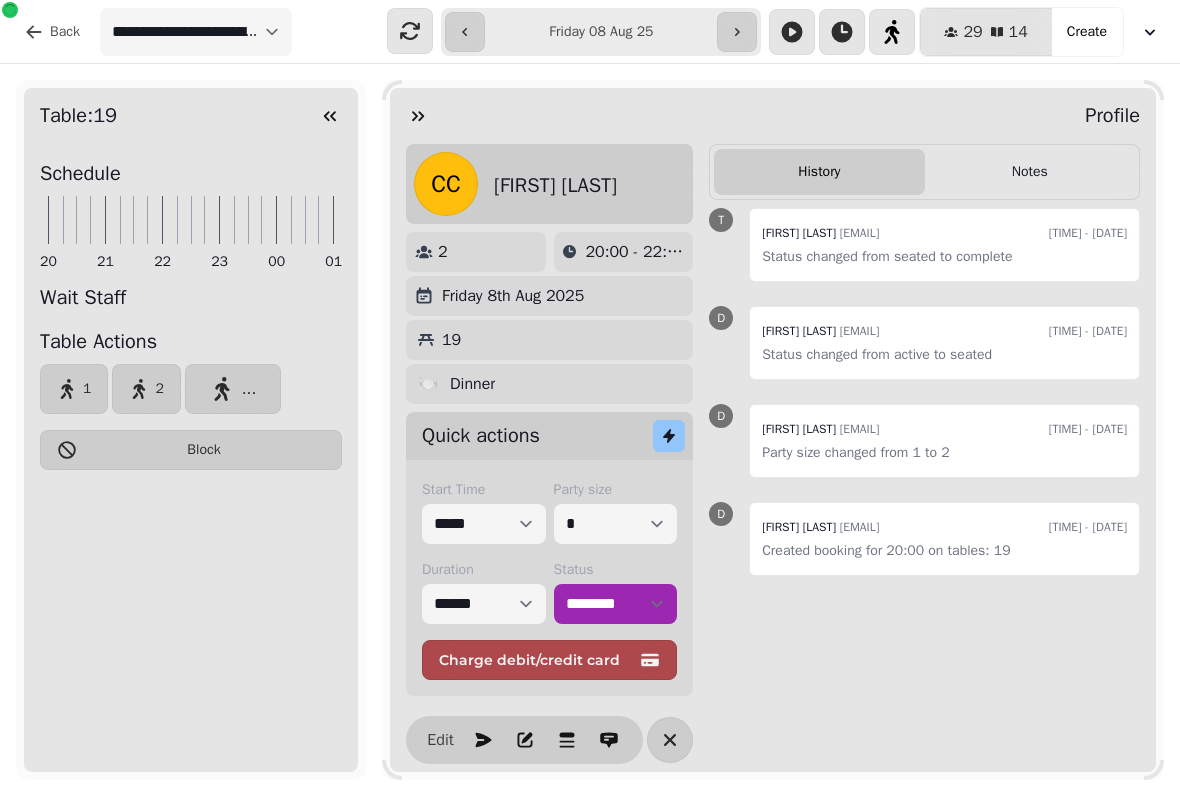click at bounding box center [330, 116] 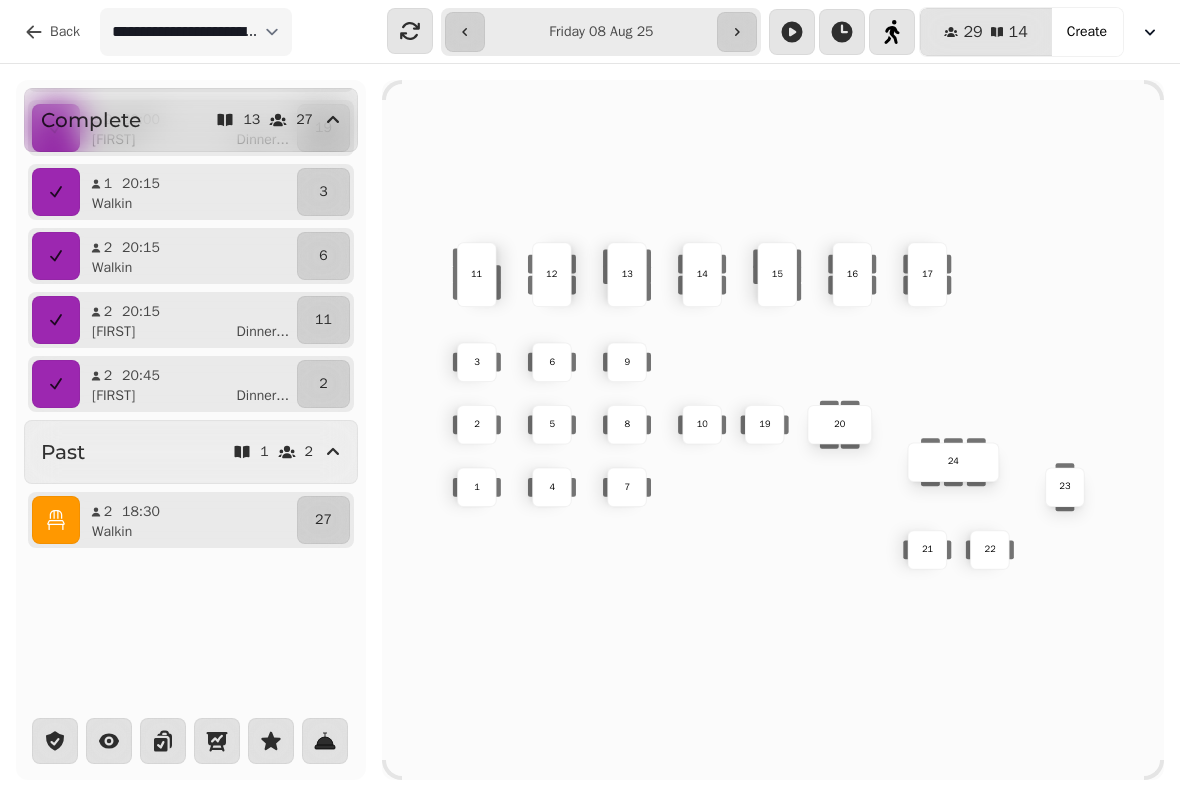 scroll, scrollTop: 640, scrollLeft: 0, axis: vertical 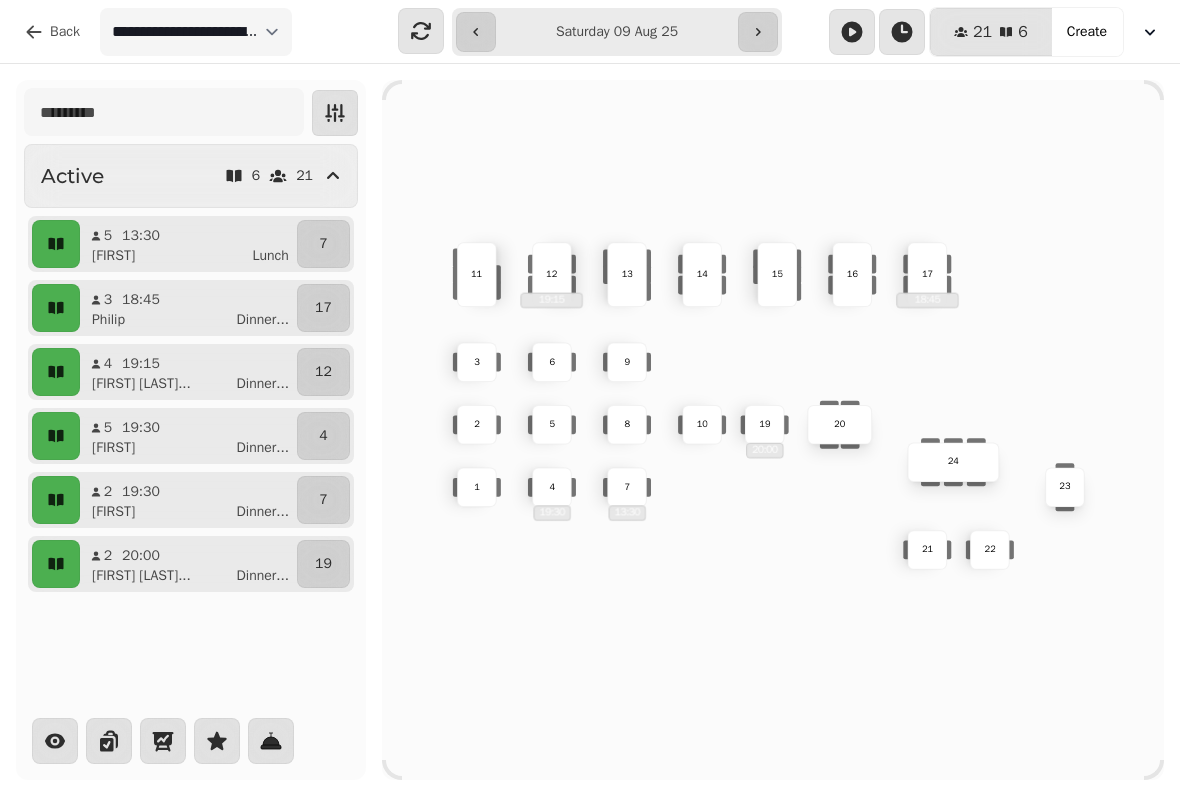 click at bounding box center (476, 32) 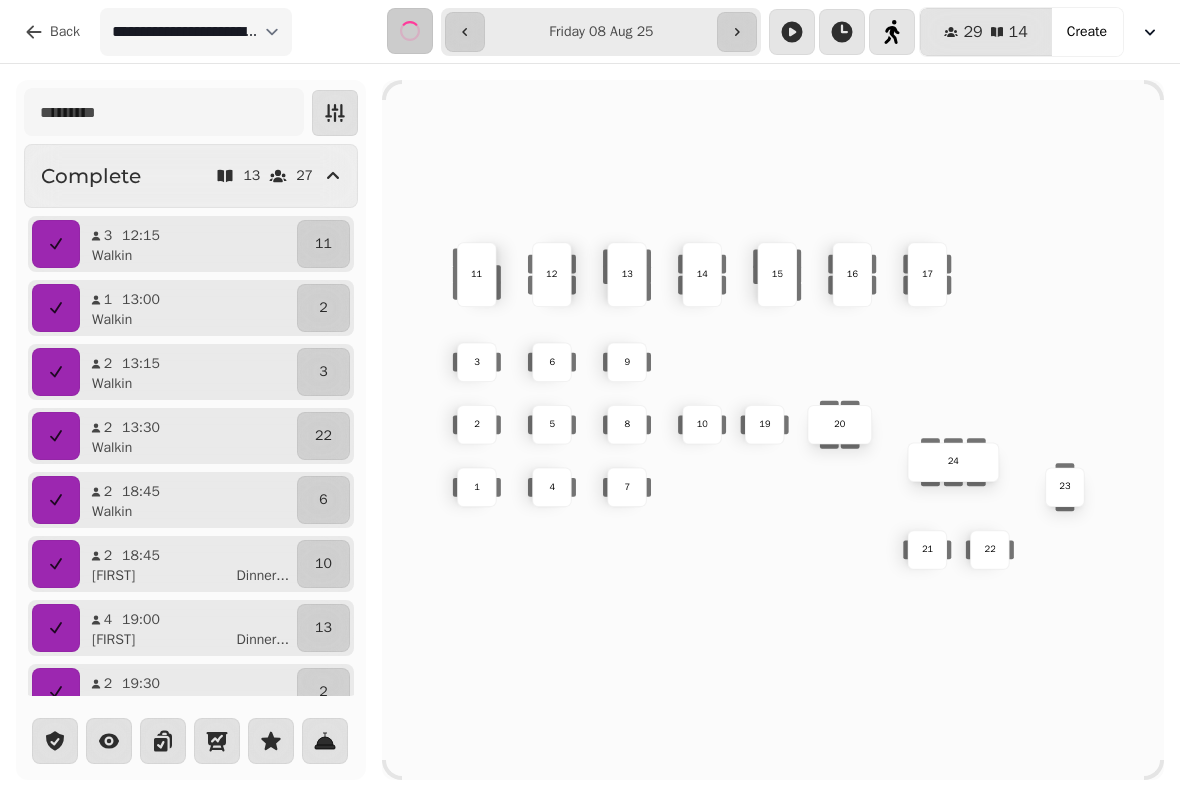 type on "**********" 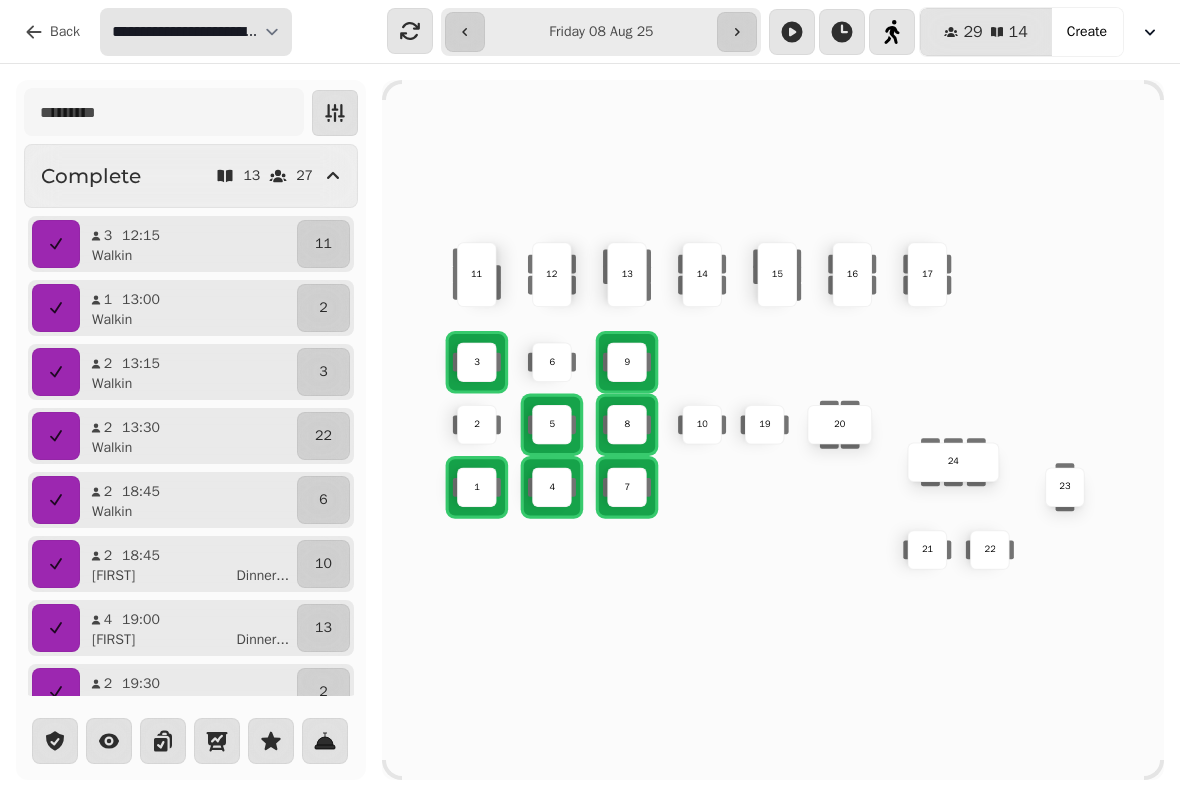 click on "**********" at bounding box center (196, 32) 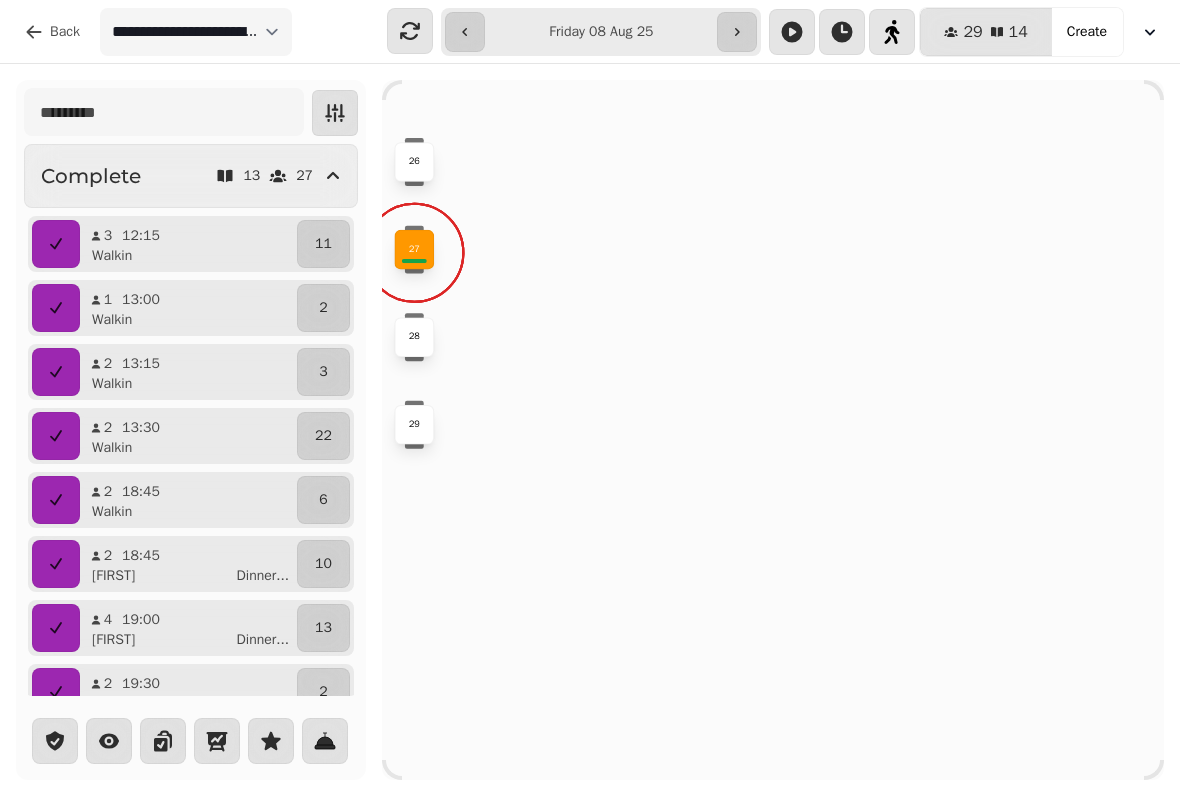 click on "27" at bounding box center (414, 250) 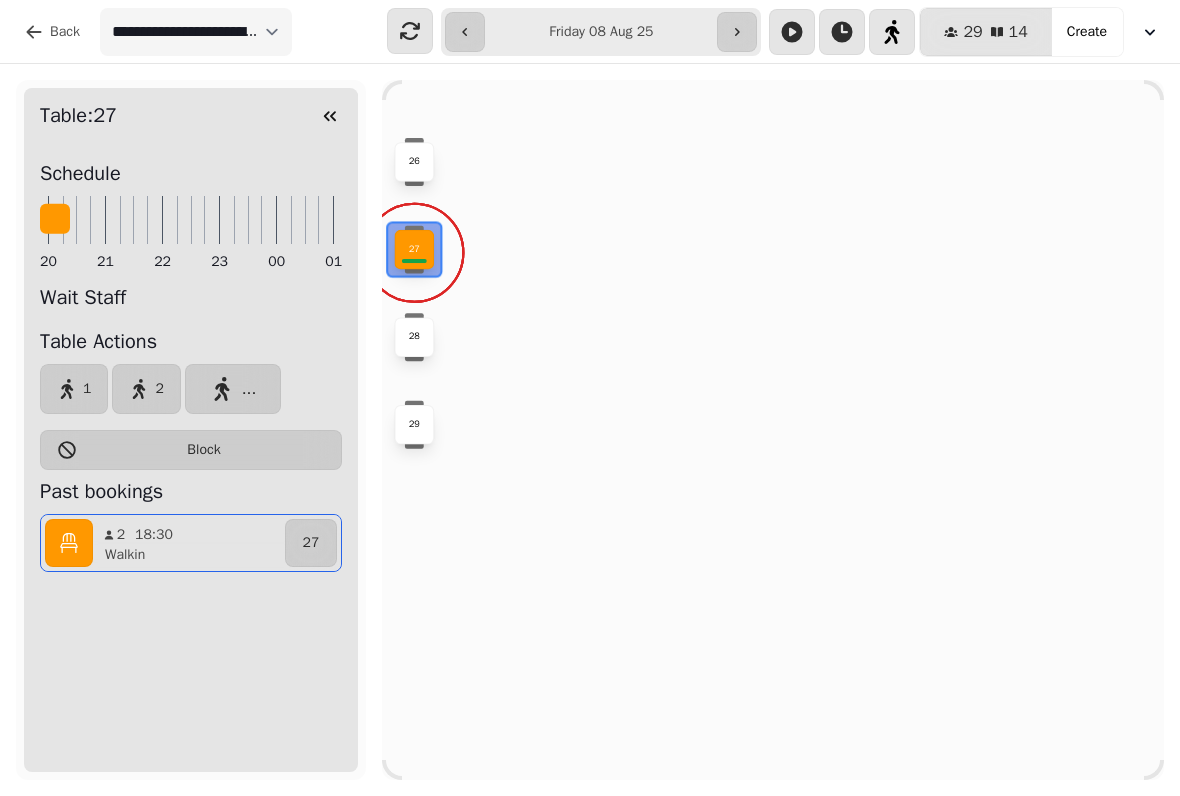click on "Past bookings 2 18:30 Walkin 27" at bounding box center (191, 525) 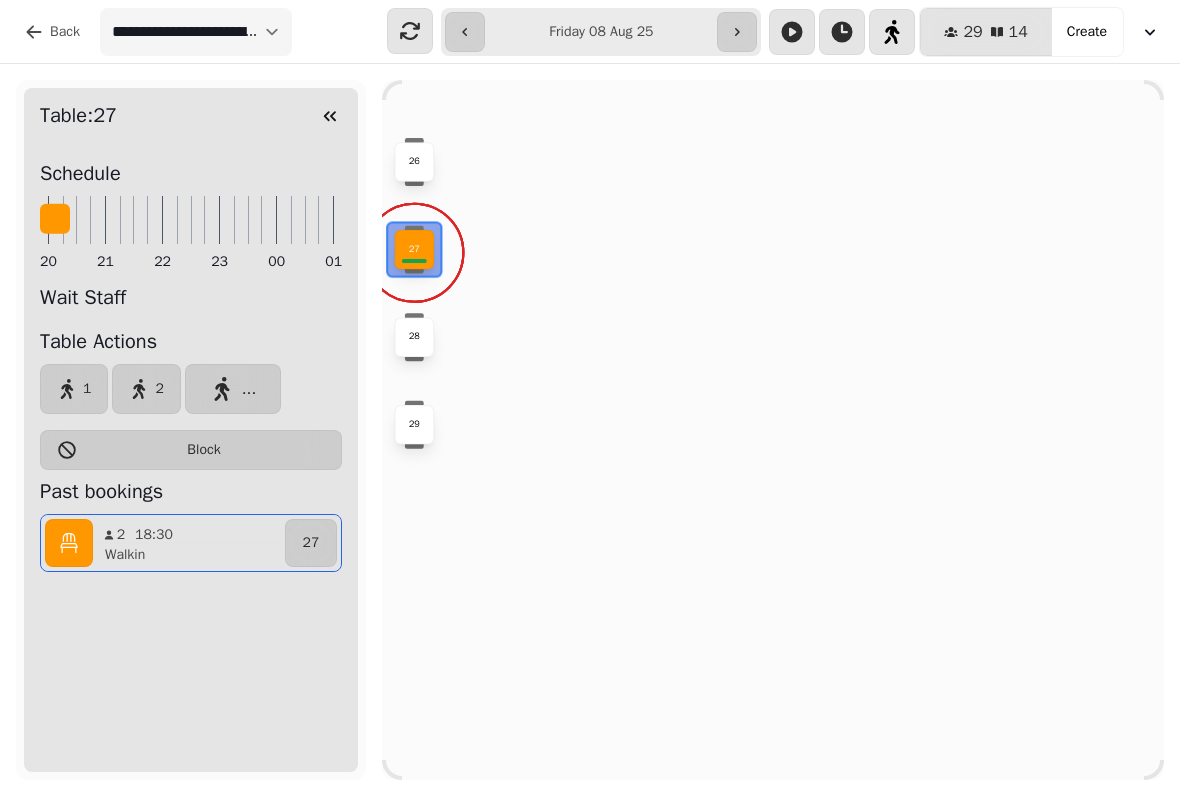 select on "**********" 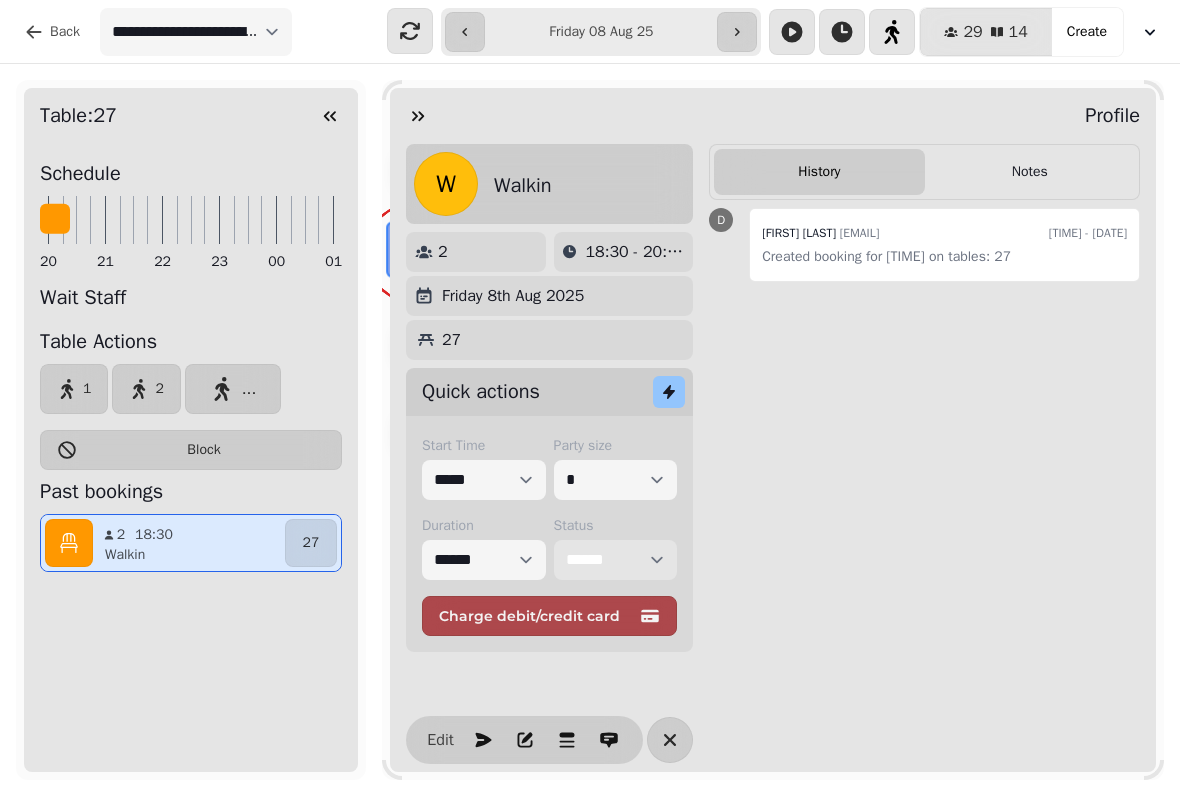 click on "**********" at bounding box center (616, 560) 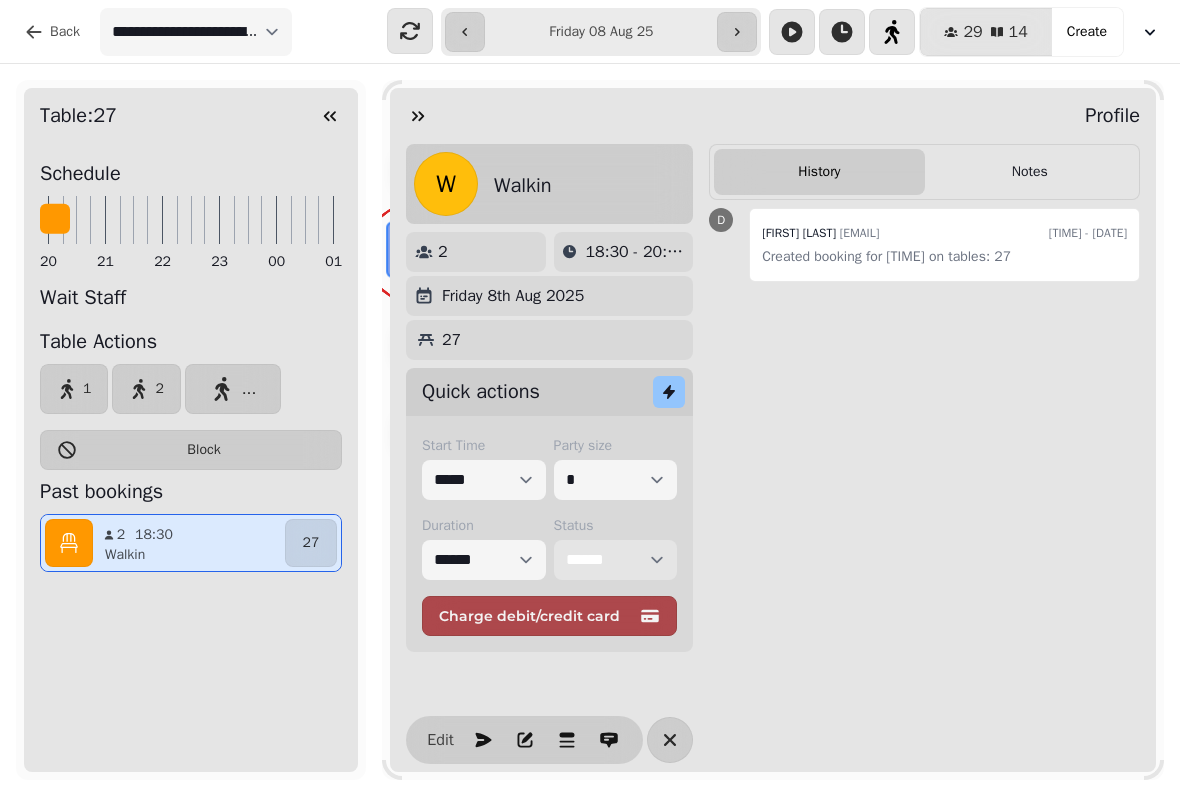 select on "********" 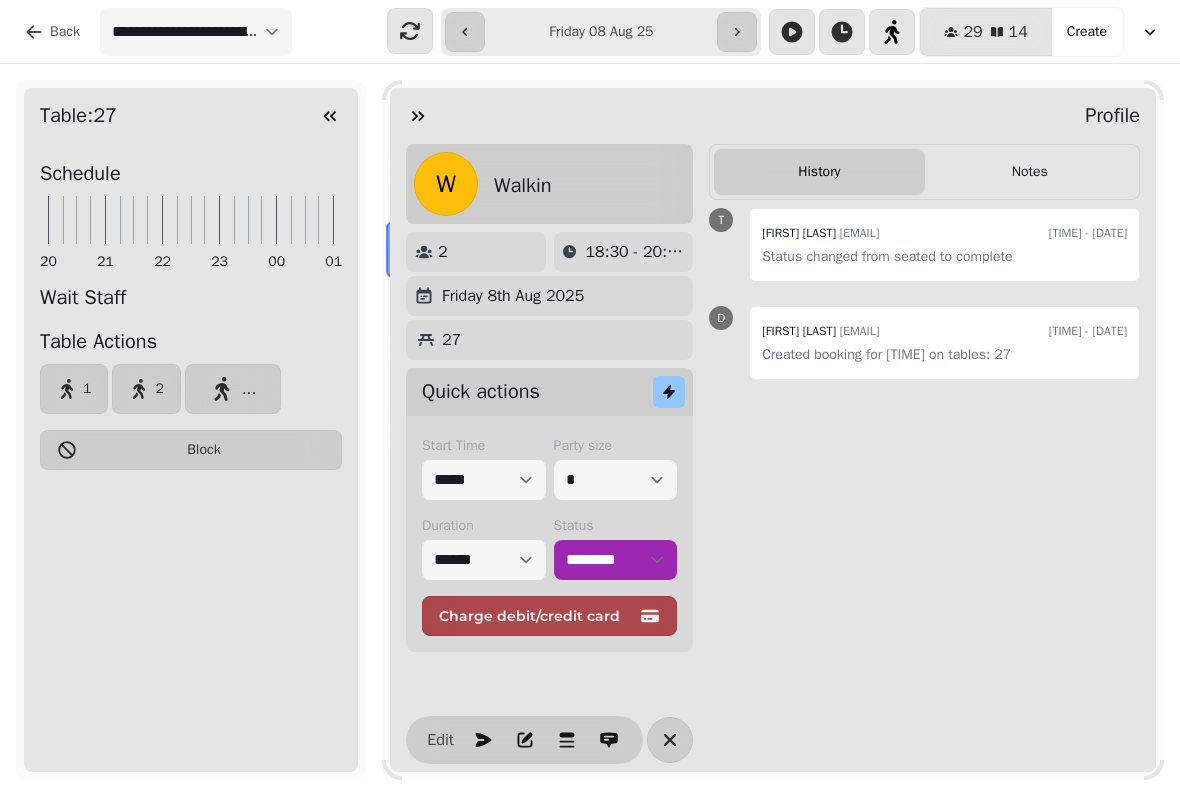 click at bounding box center [737, 32] 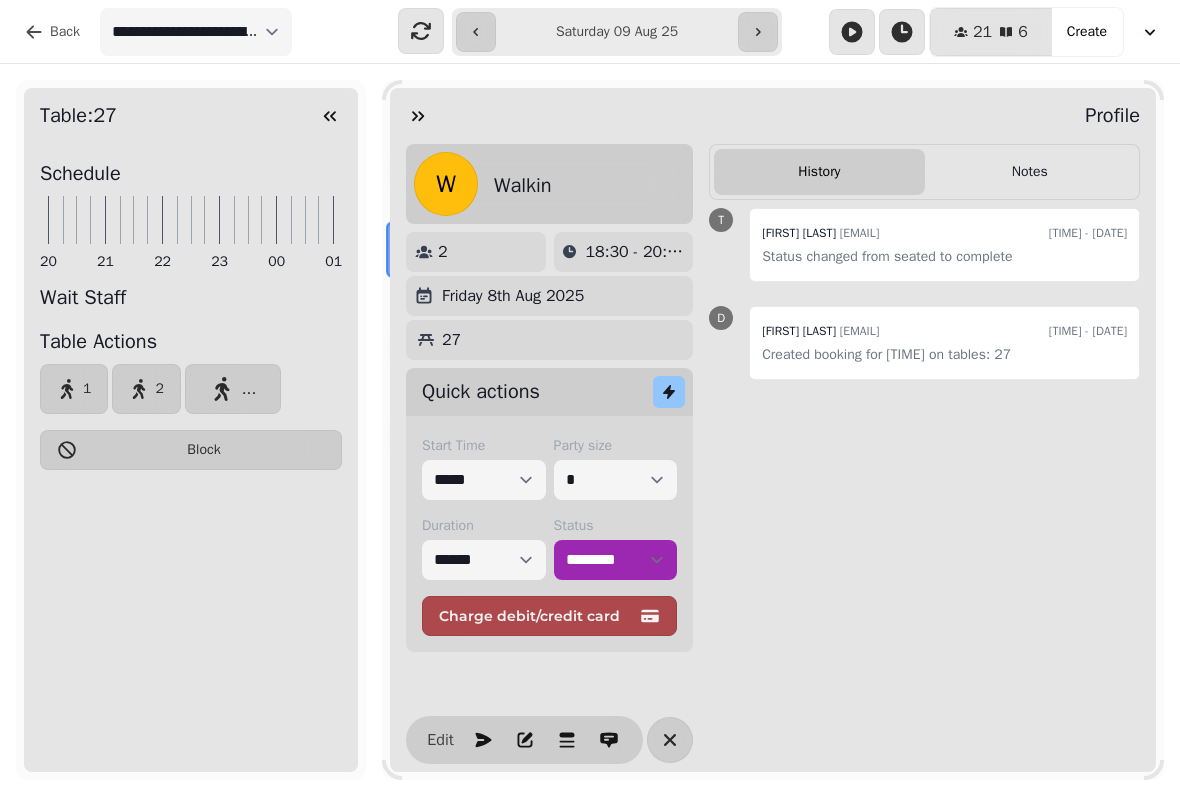 click at bounding box center [418, 116] 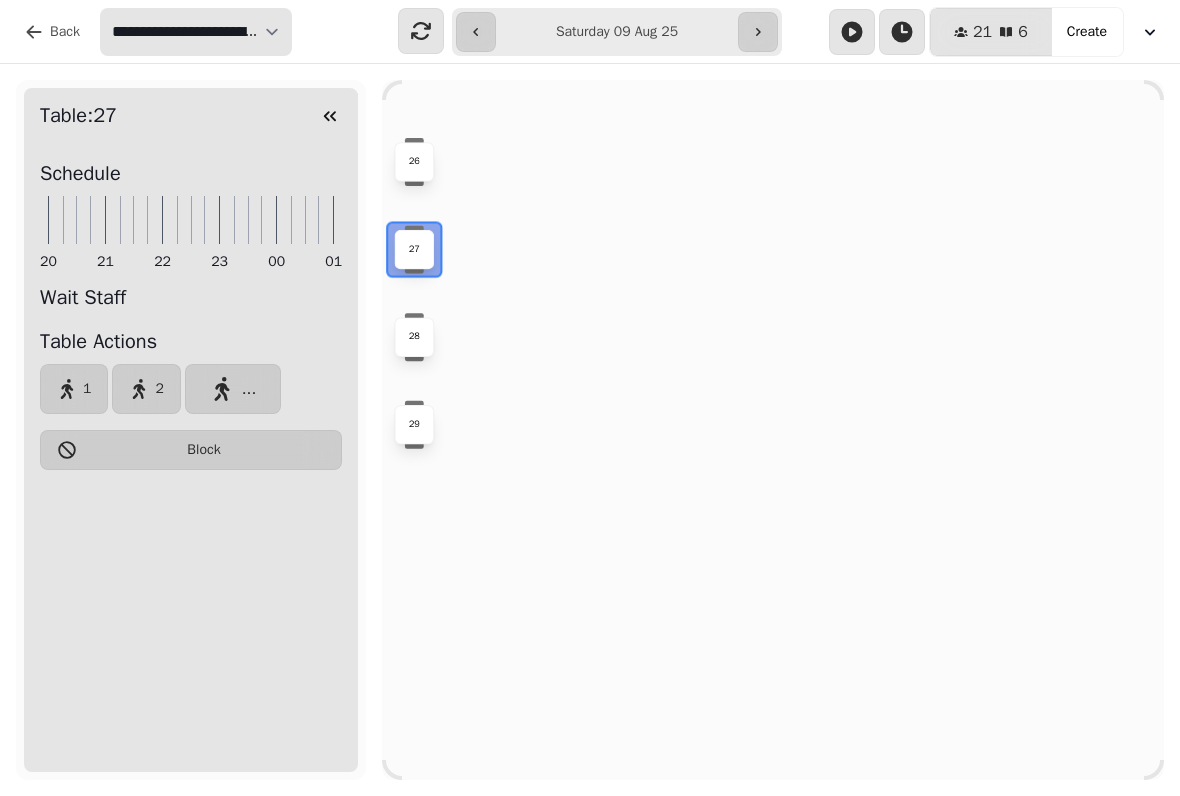 click on "**********" at bounding box center [196, 32] 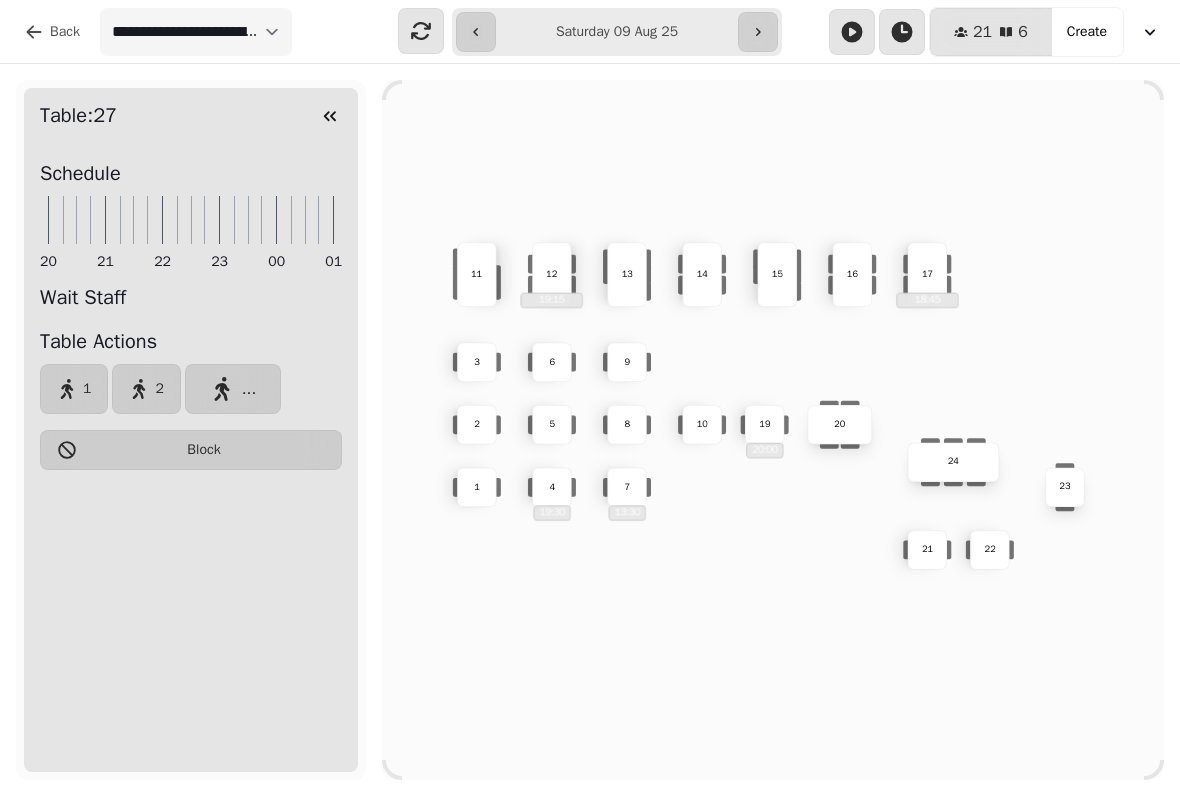 click 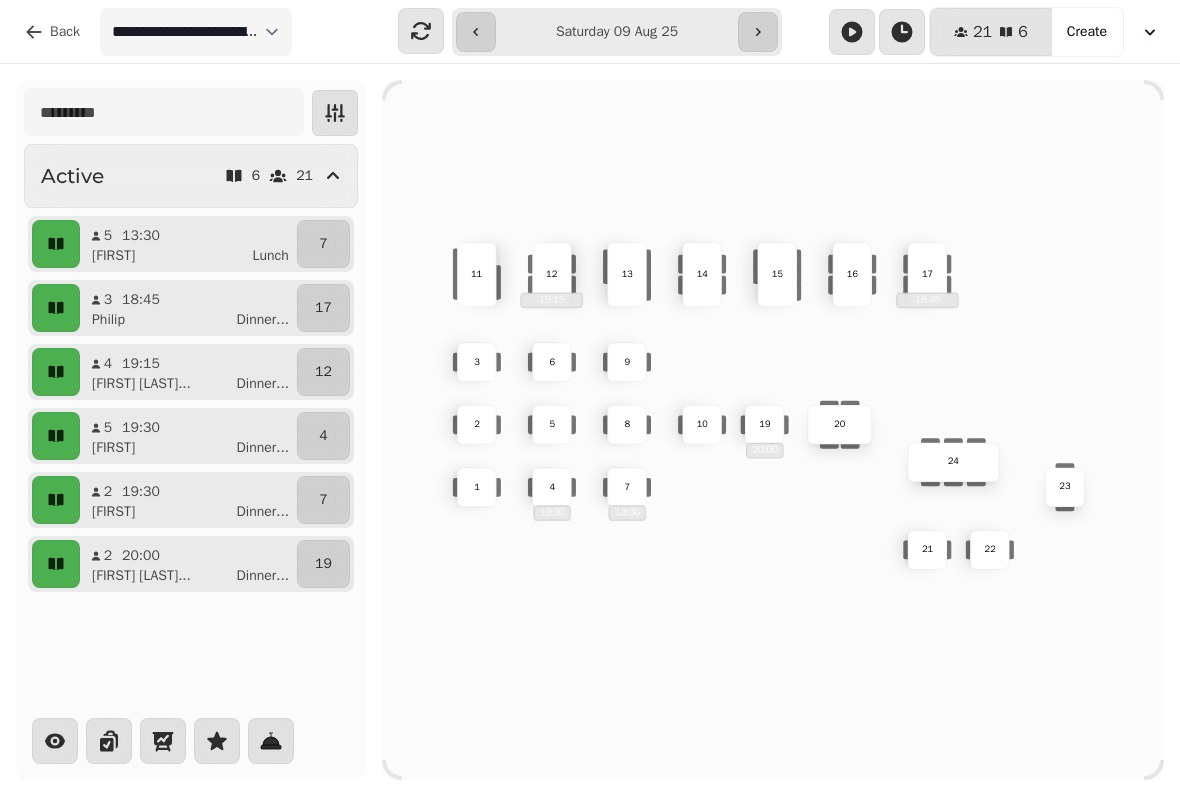 click 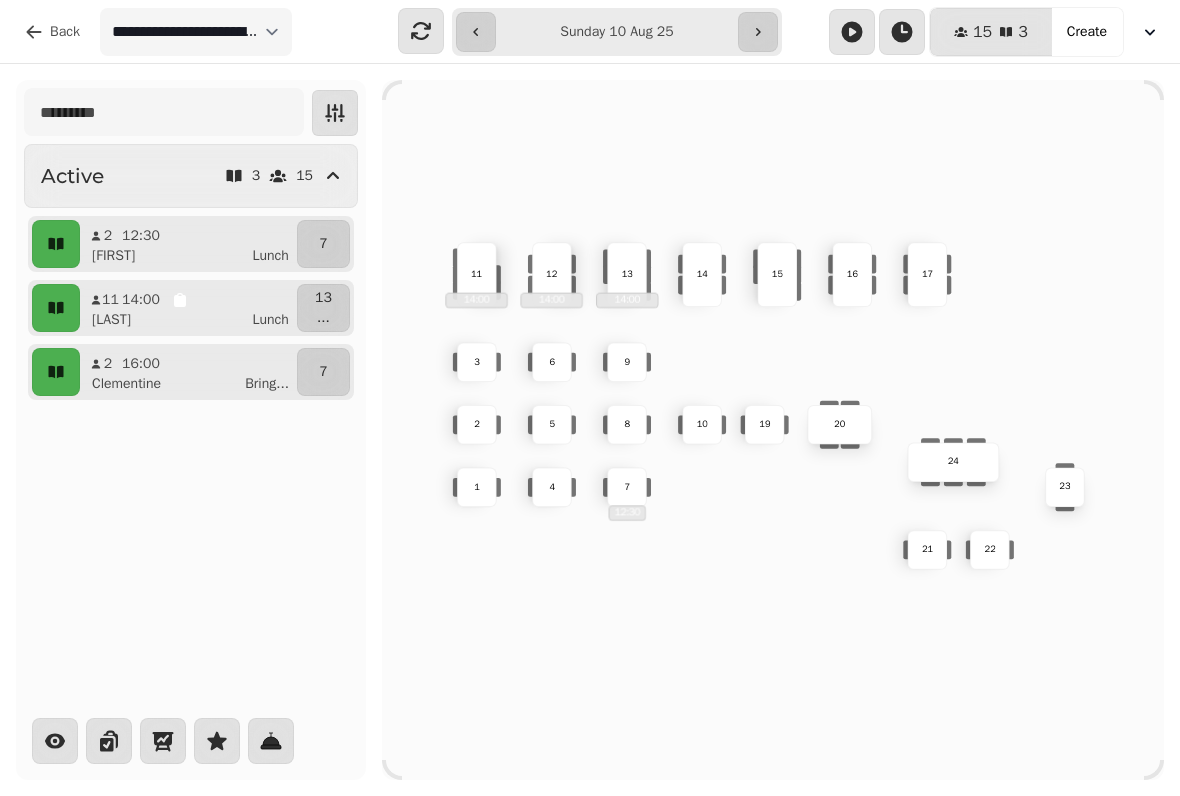 click at bounding box center [476, 32] 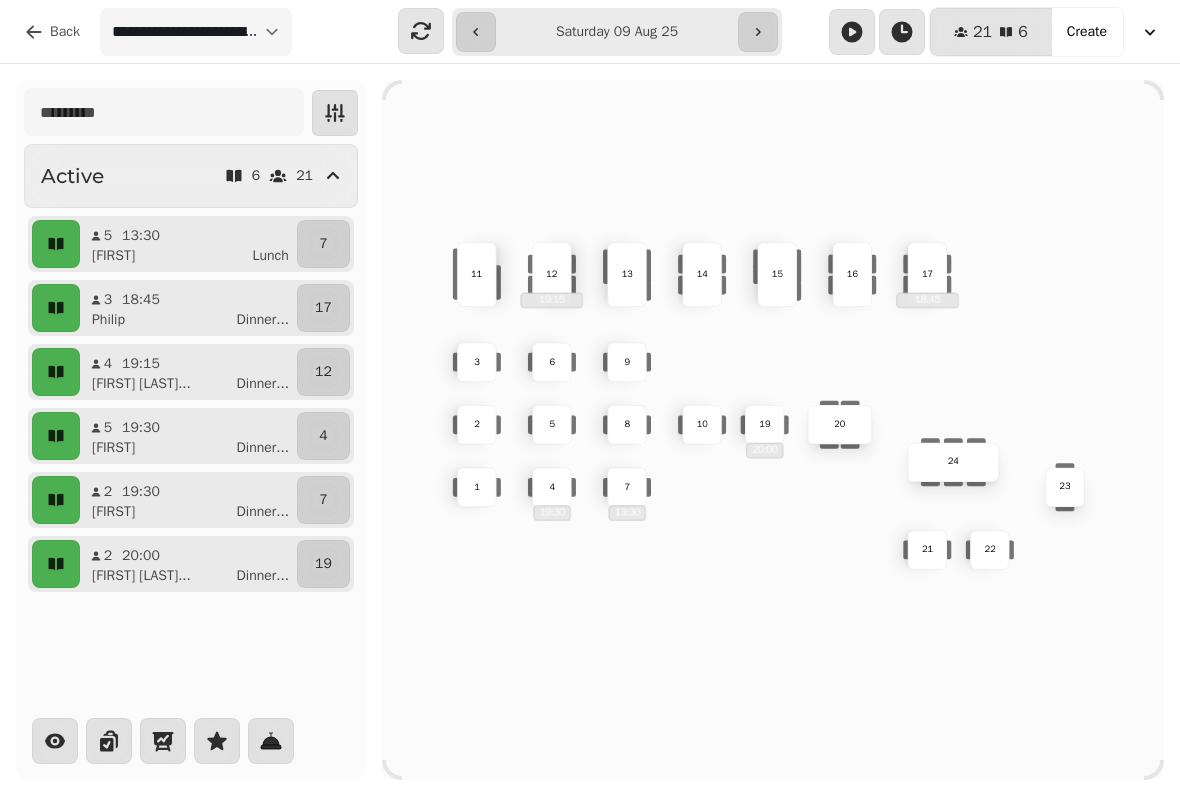 click on "Create" at bounding box center [1087, 32] 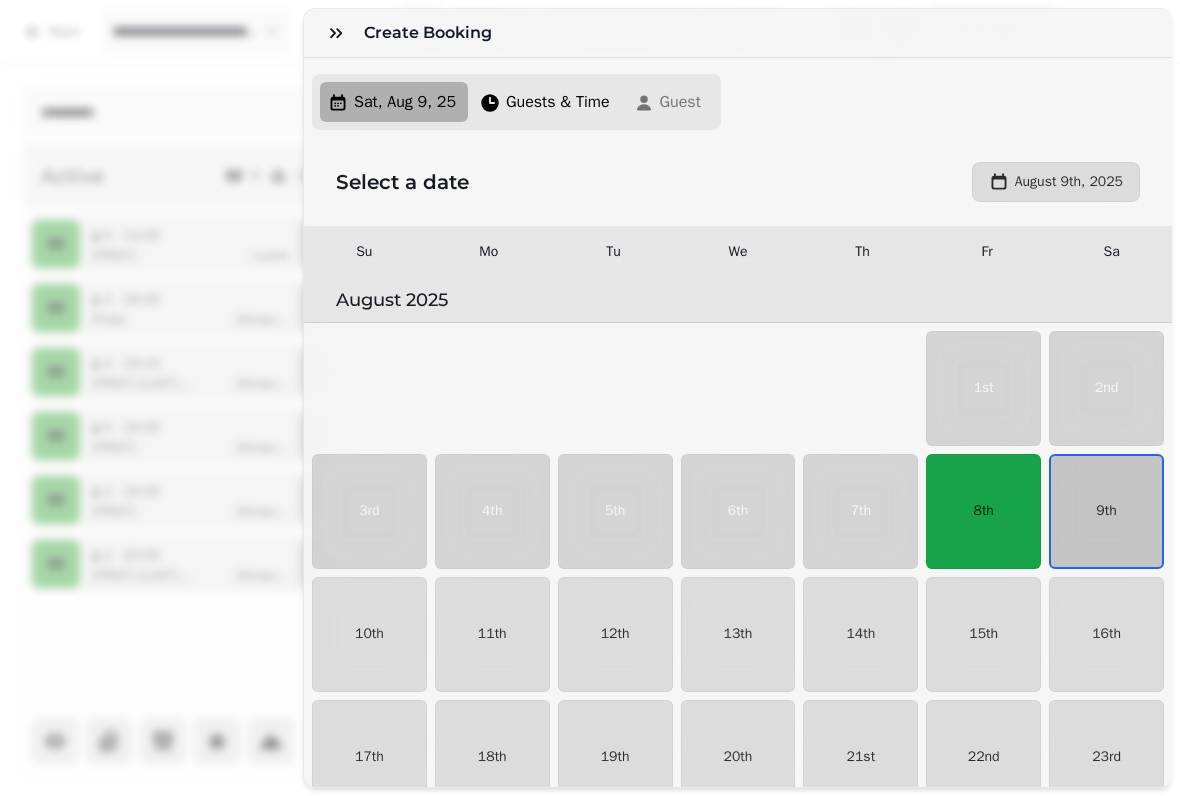 scroll, scrollTop: 5, scrollLeft: 0, axis: vertical 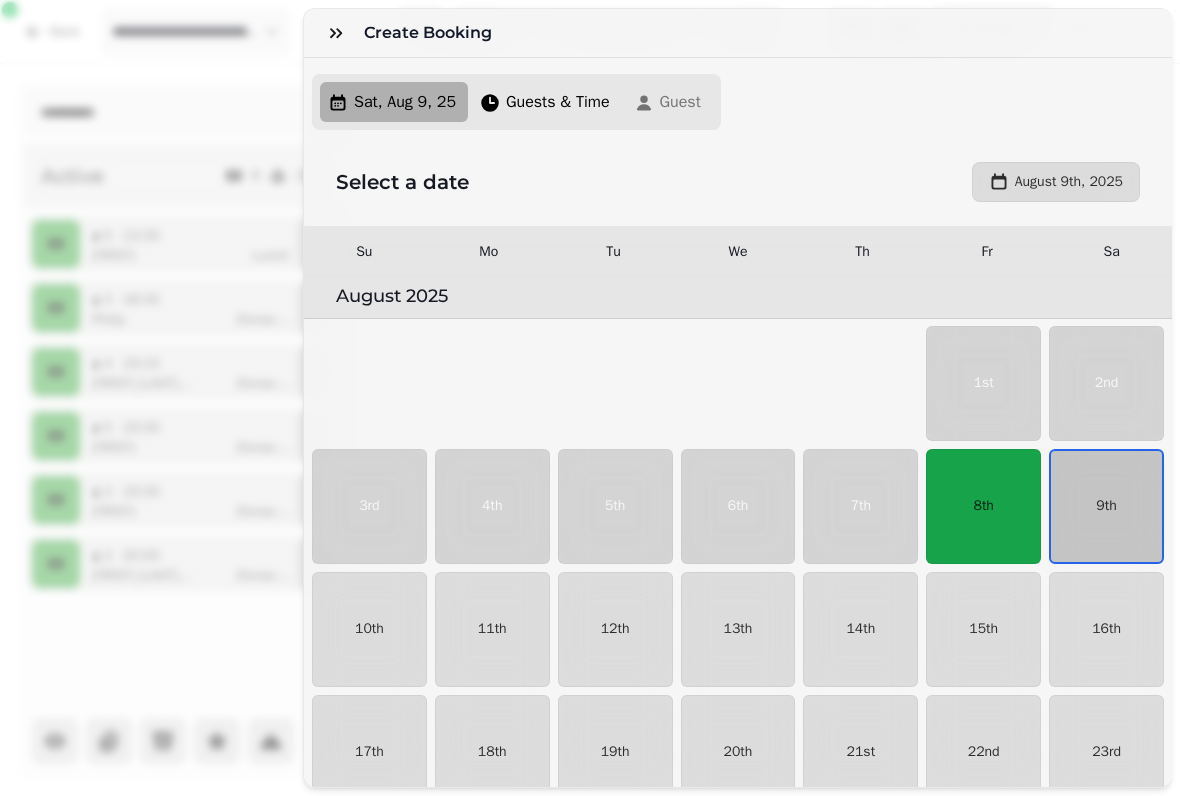 click on "9th" at bounding box center (1106, 506) 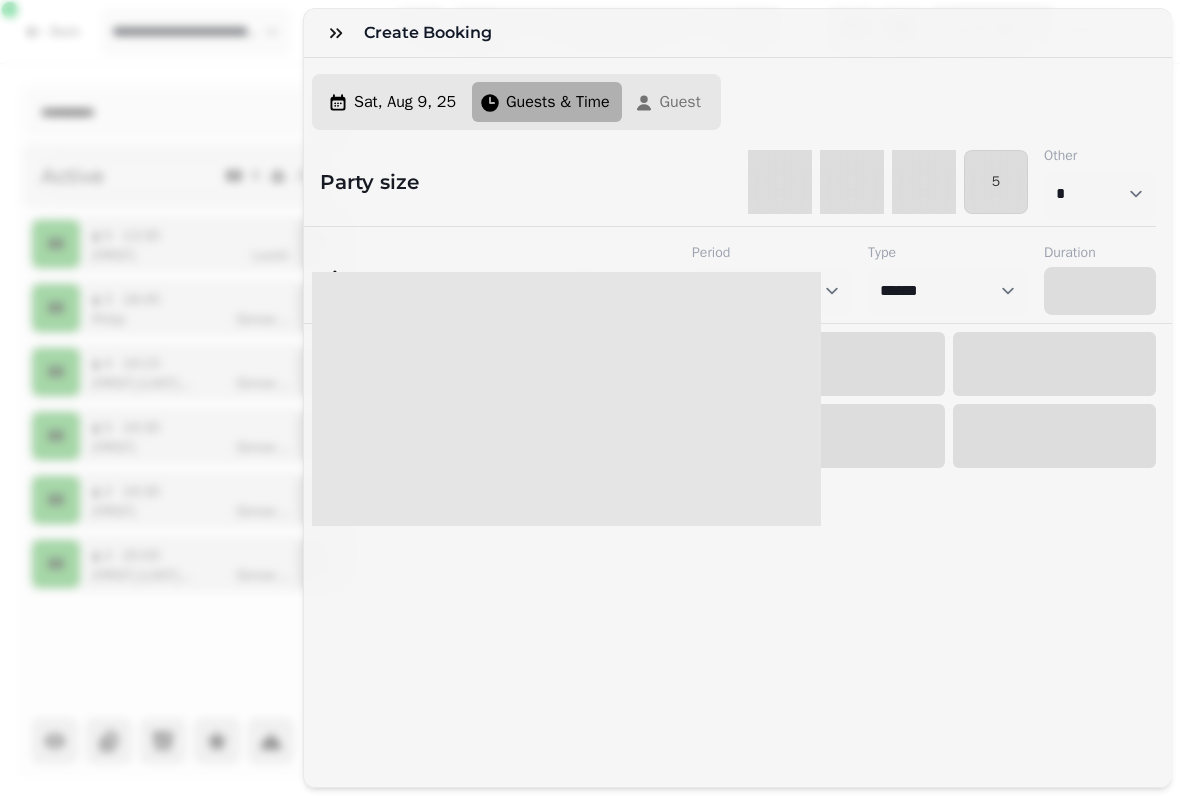 select on "****" 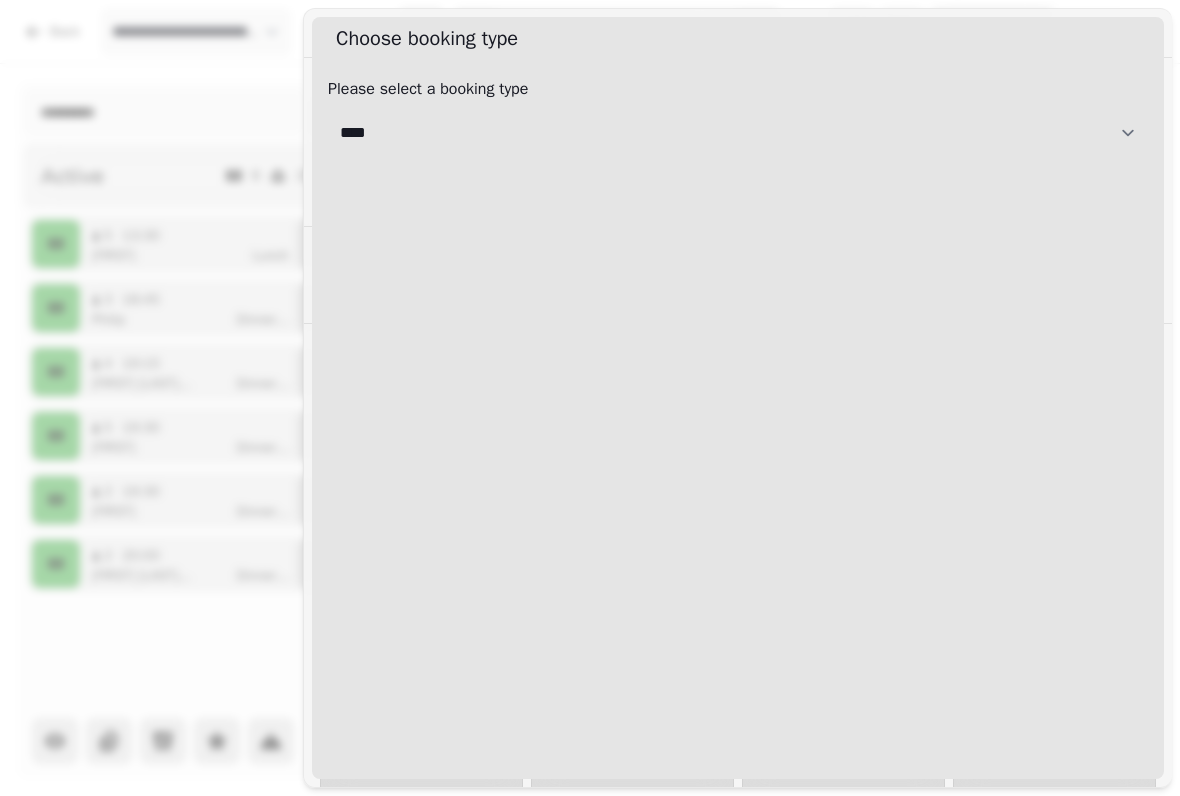 click on "**********" at bounding box center (738, 133) 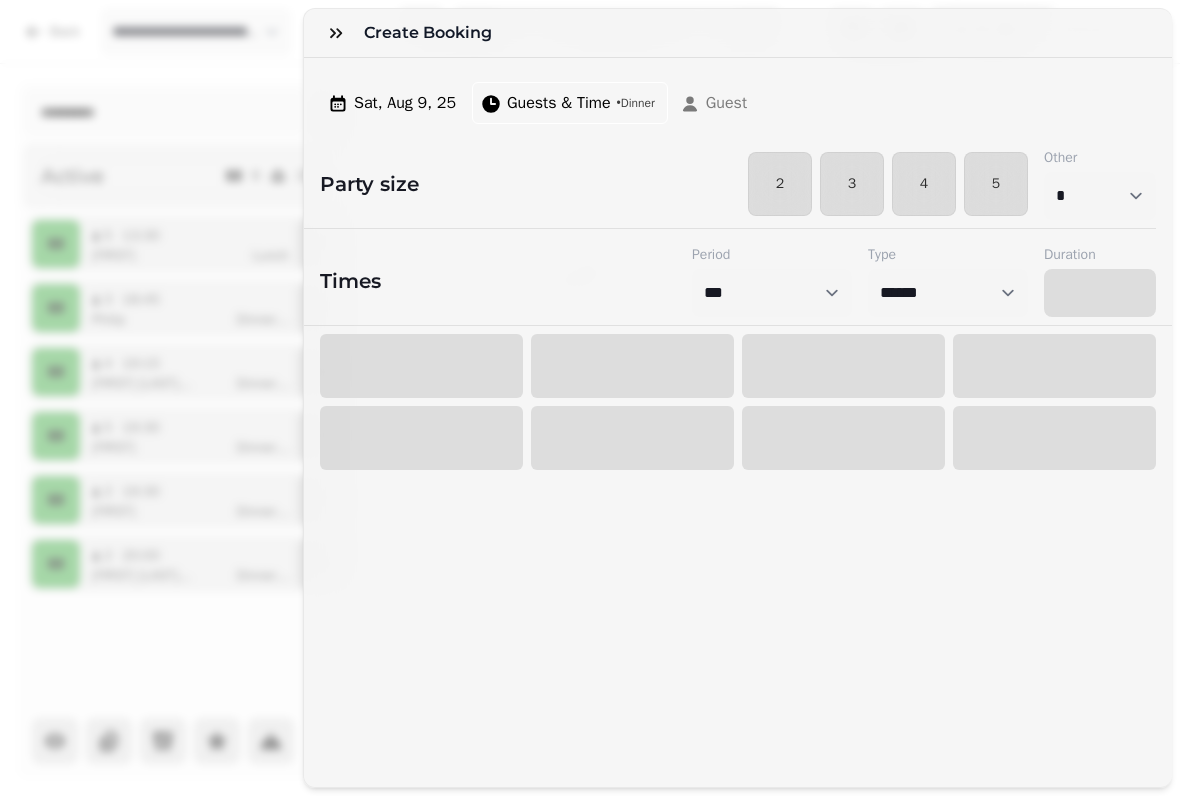 select on "****" 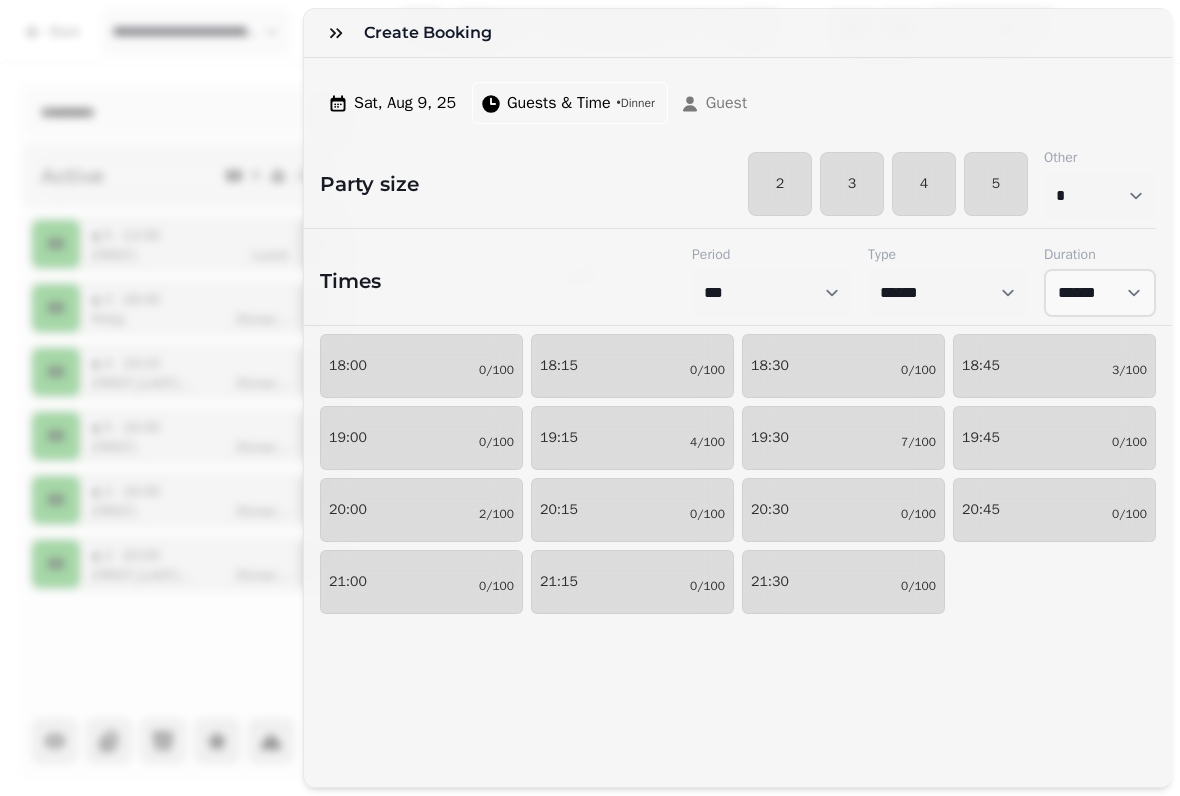 click on "2" at bounding box center [780, 184] 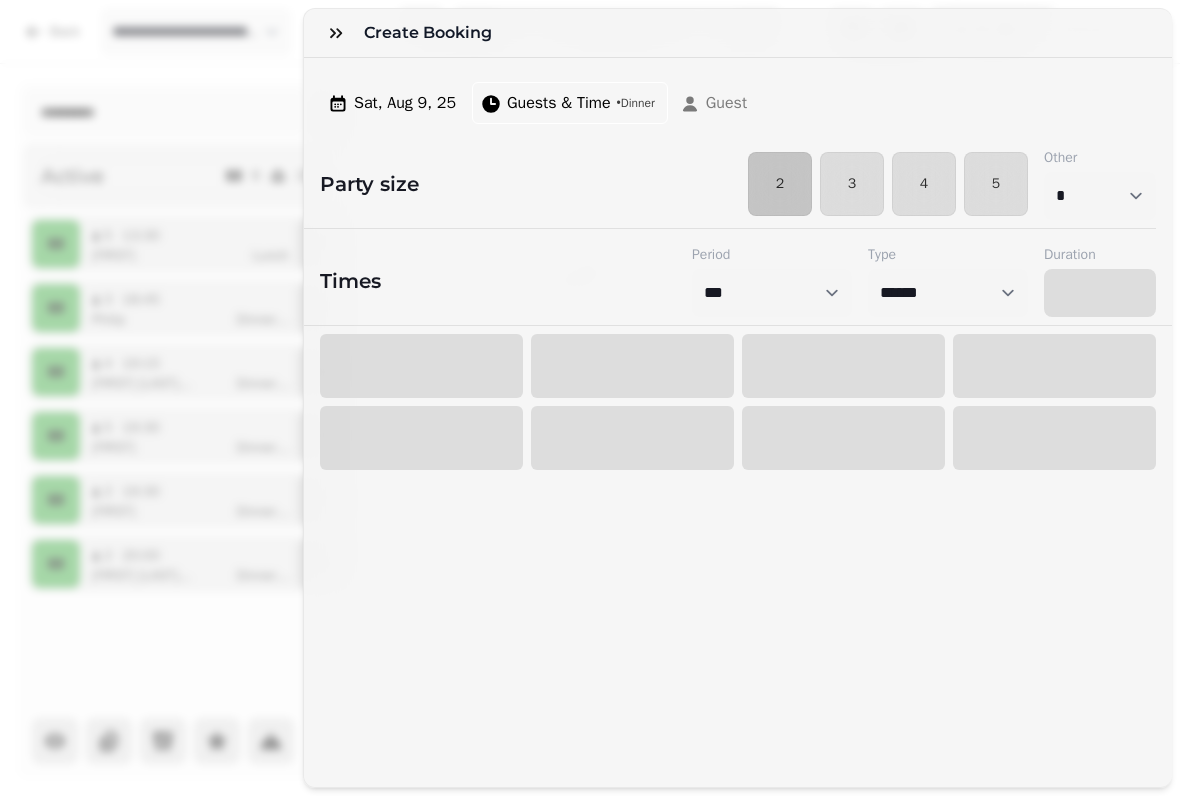 select on "****" 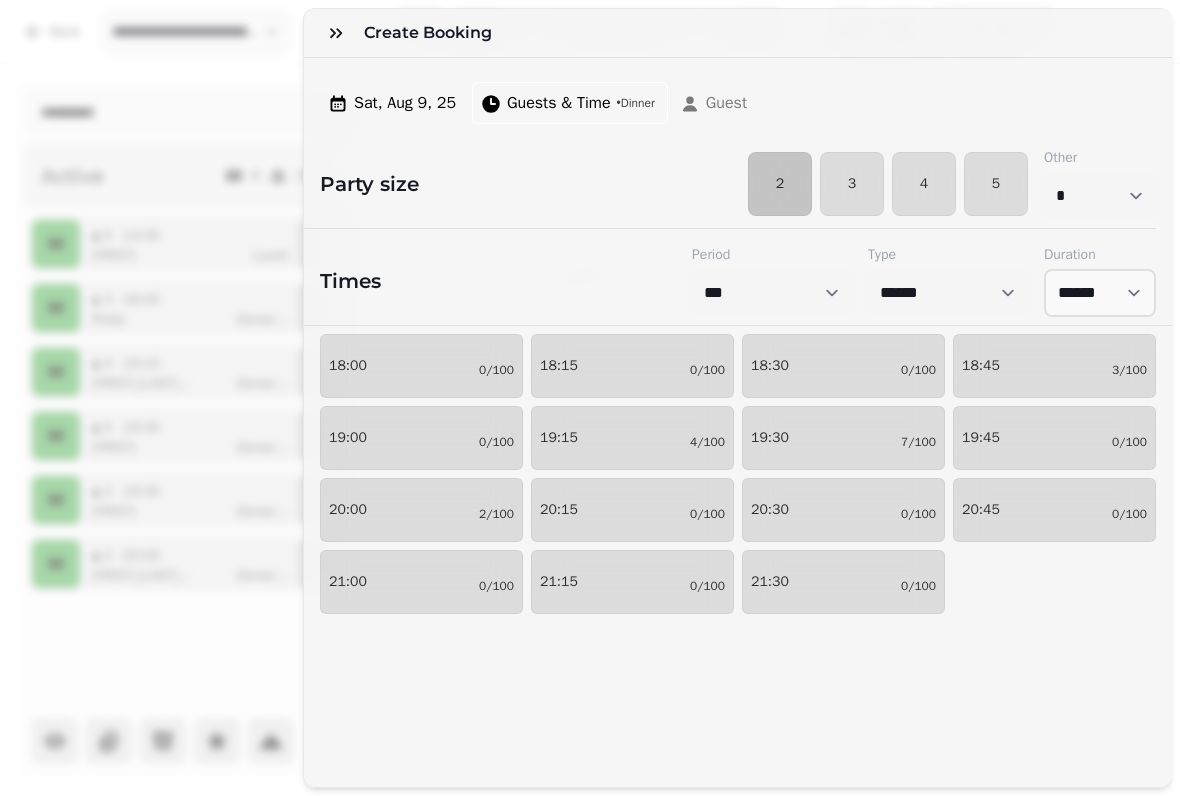 click on "20:00 2/100" at bounding box center (421, 510) 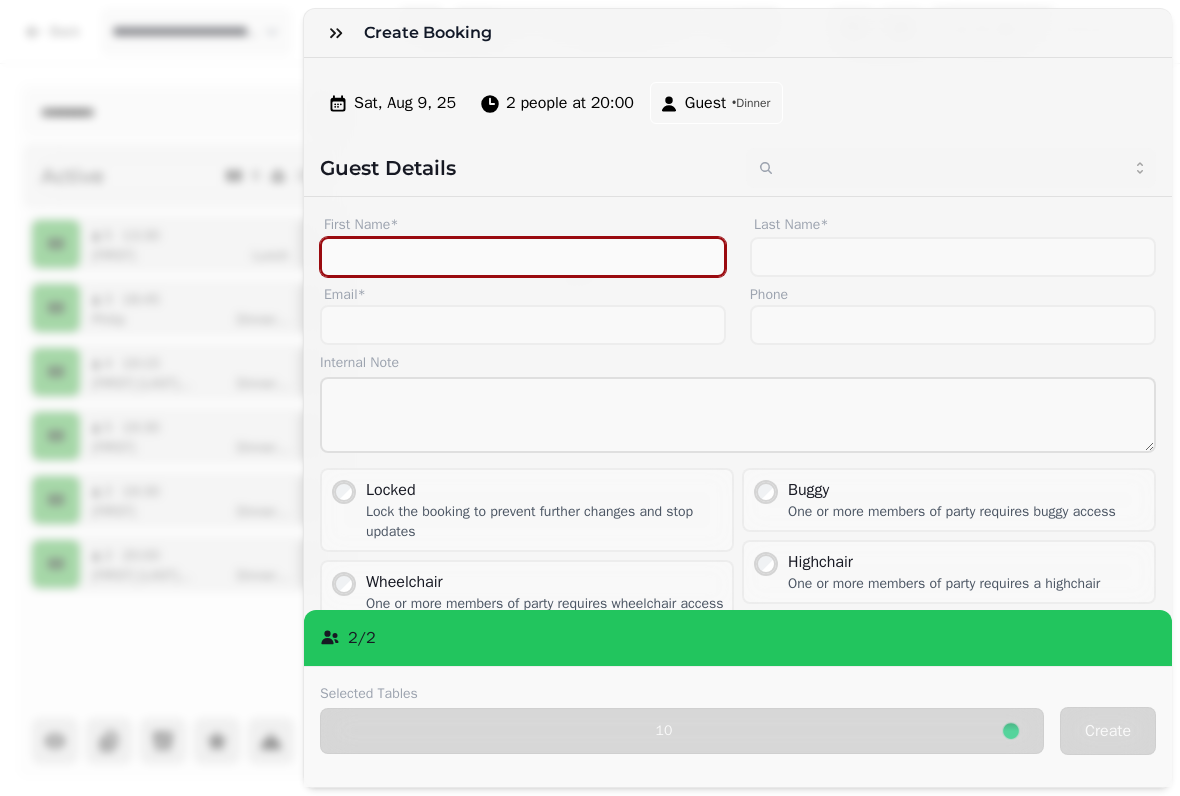 click on "First Name*" at bounding box center [523, 257] 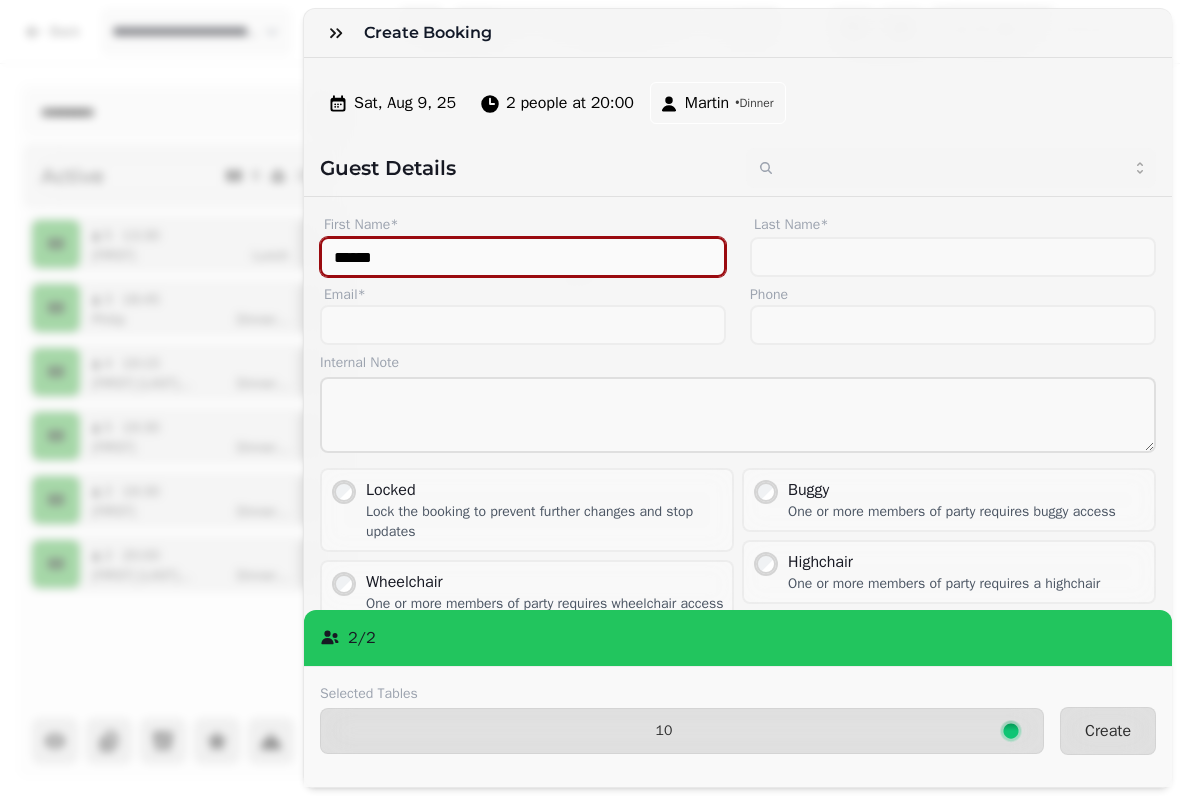 type on "******" 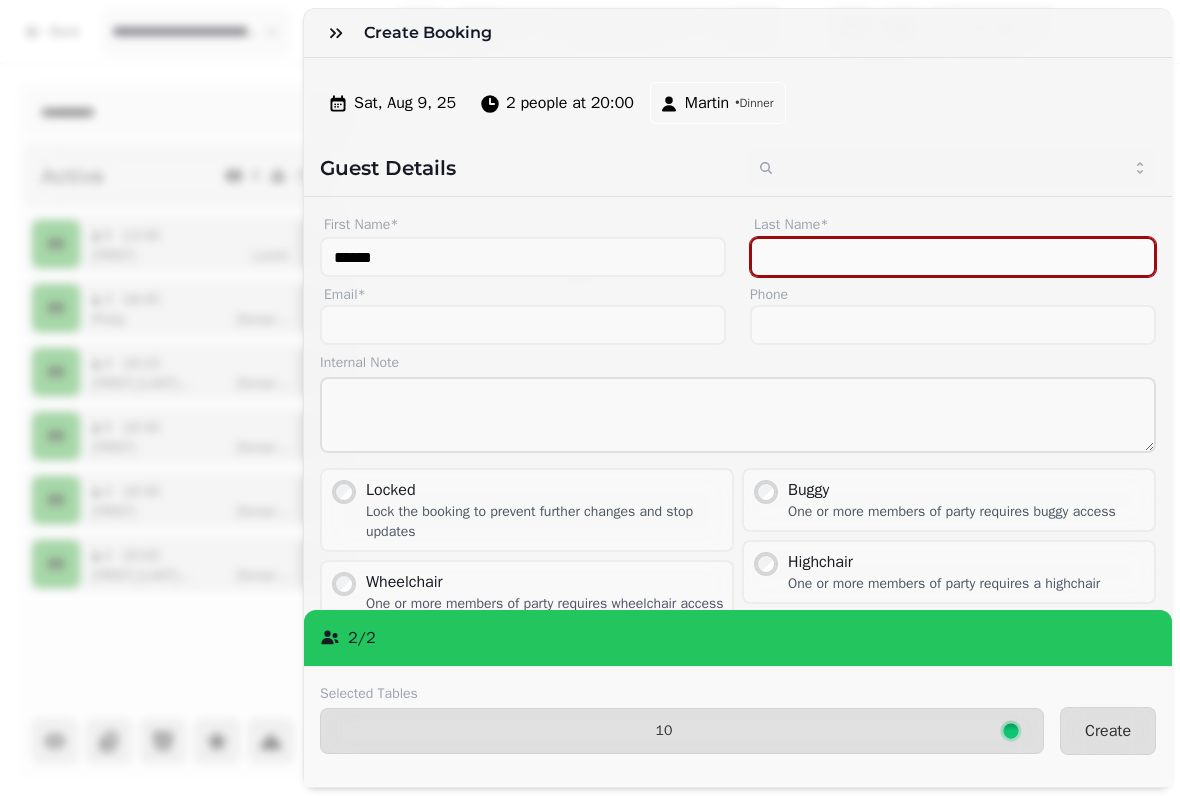 click on "Last Name*" at bounding box center [953, 257] 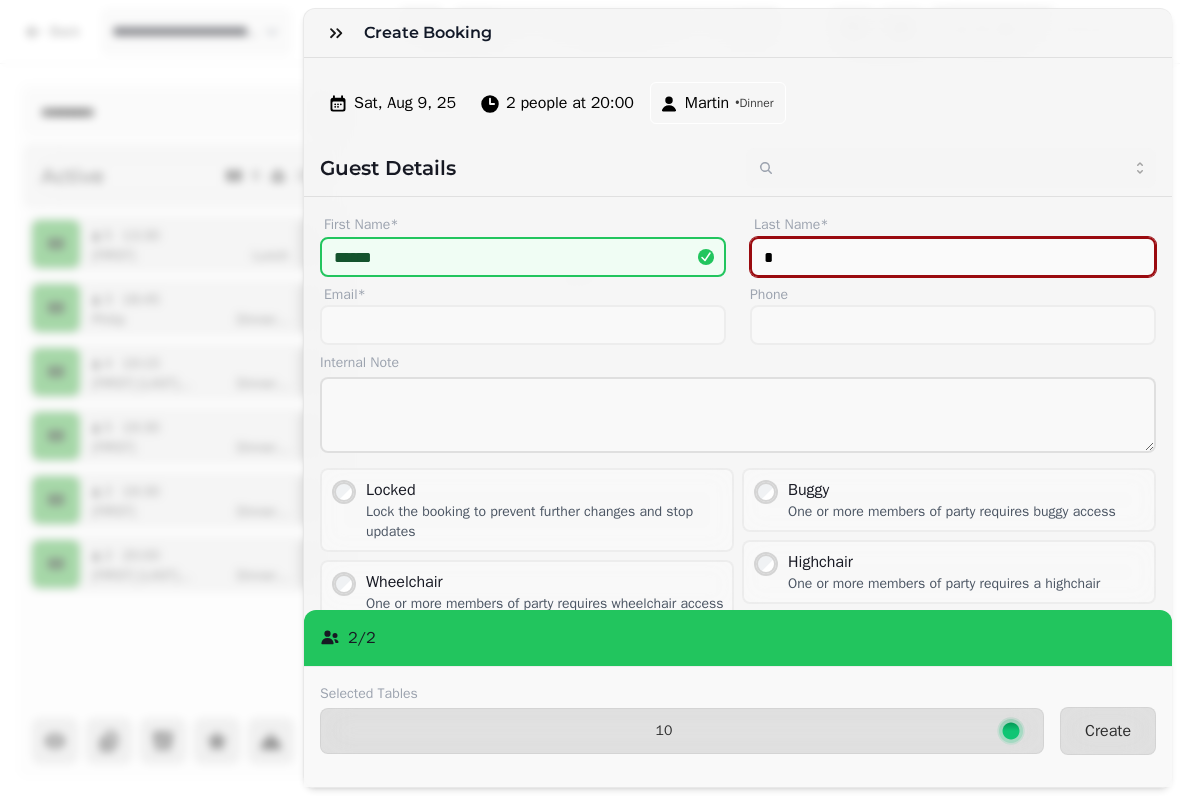 type on "*" 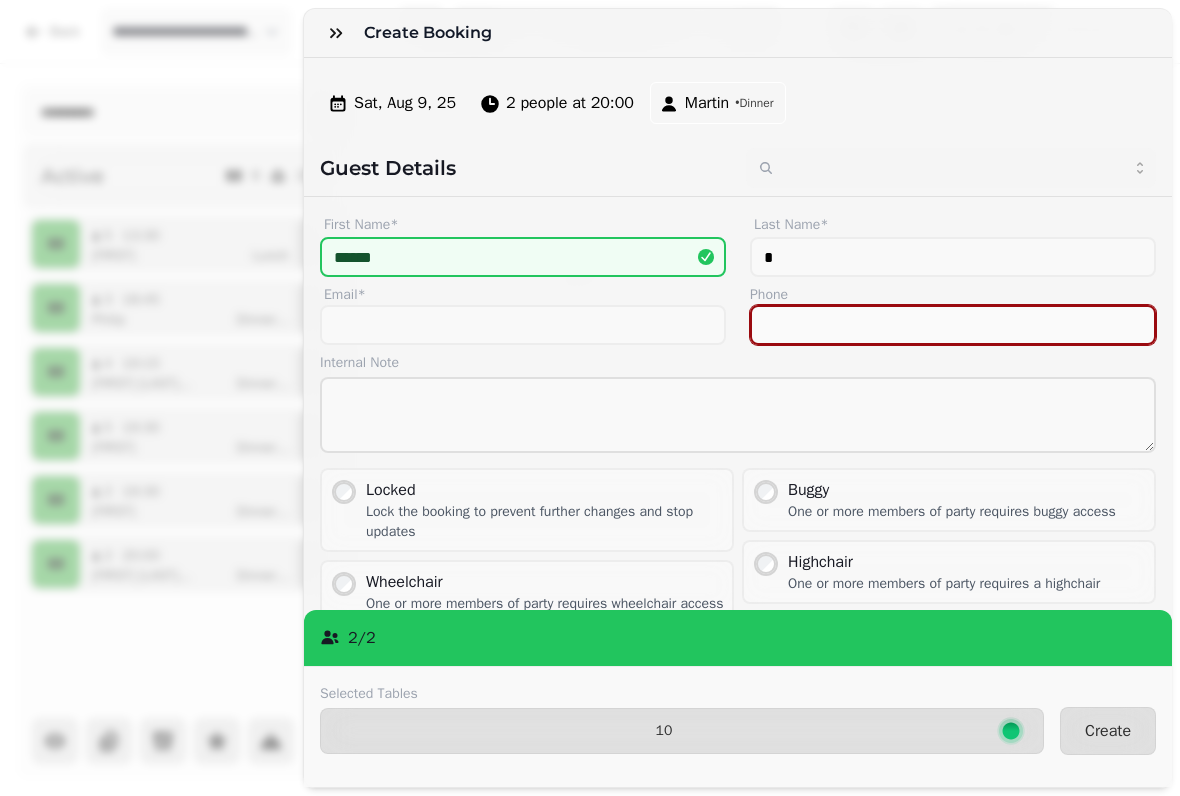click on "Phone" at bounding box center (953, 325) 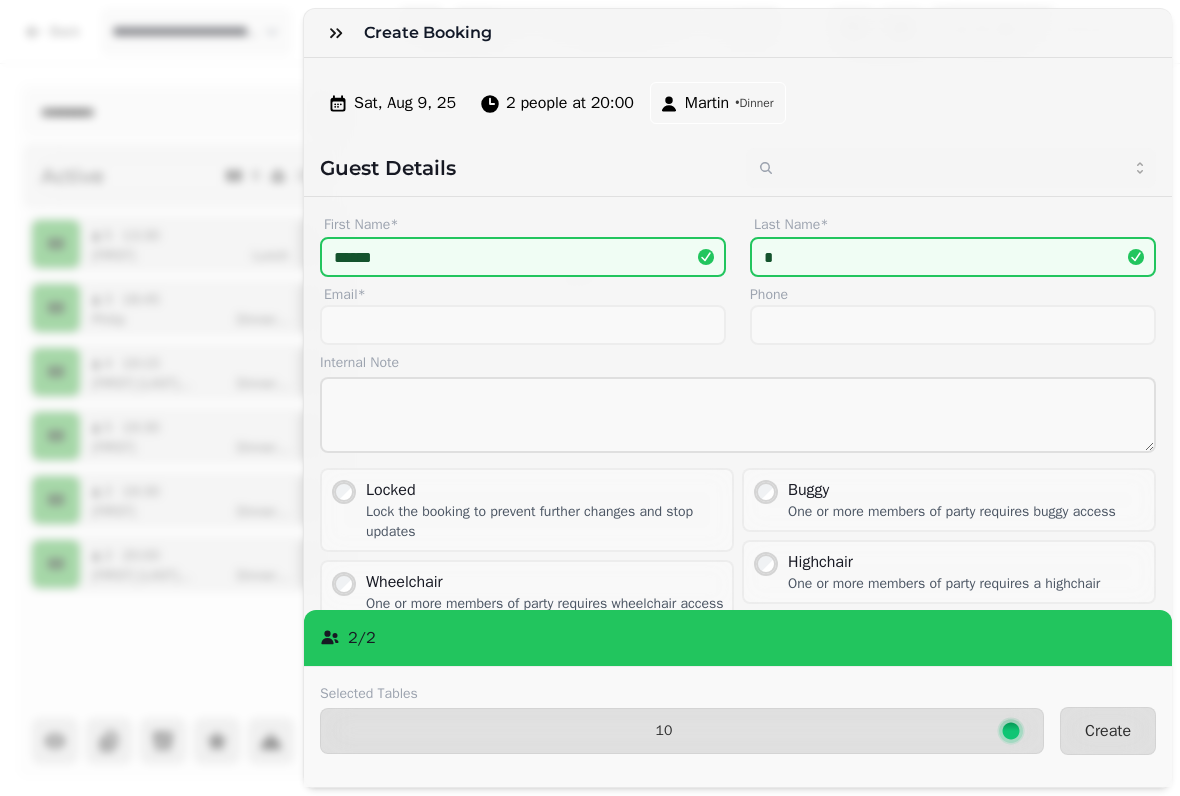 click on "Create" at bounding box center [1108, 731] 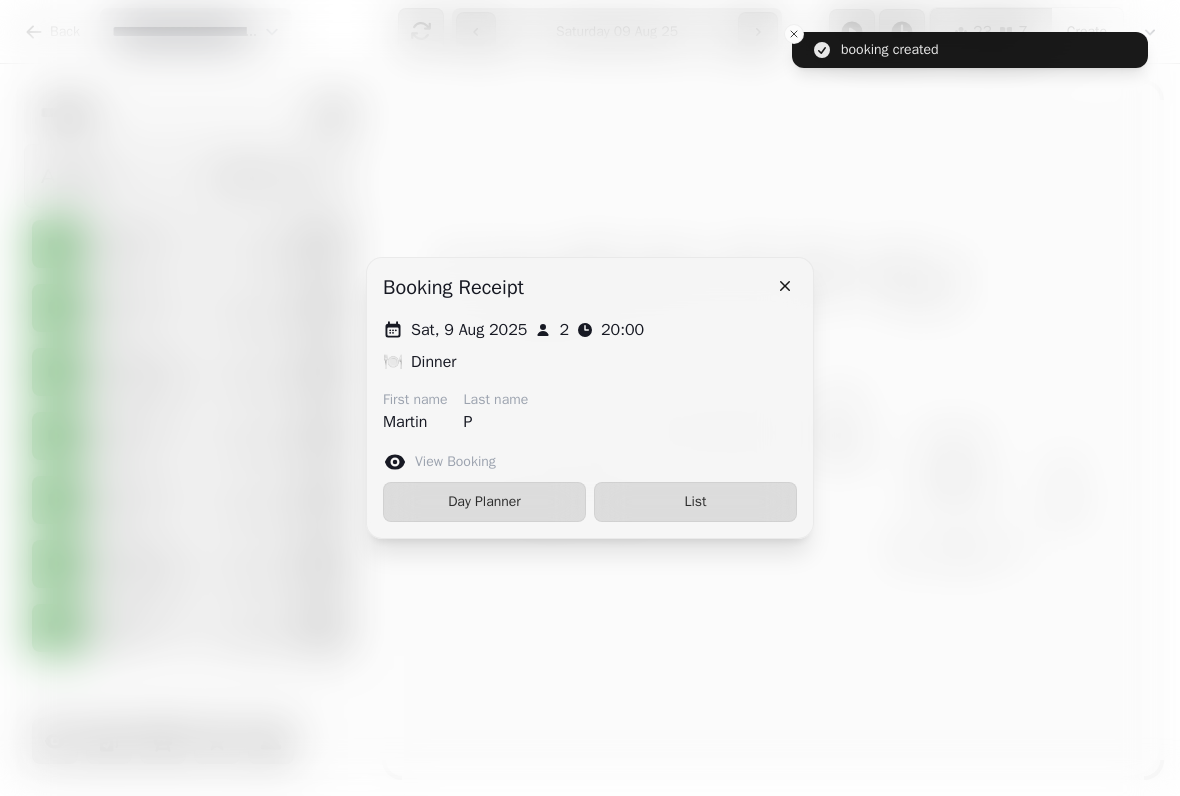 click at bounding box center [590, 398] 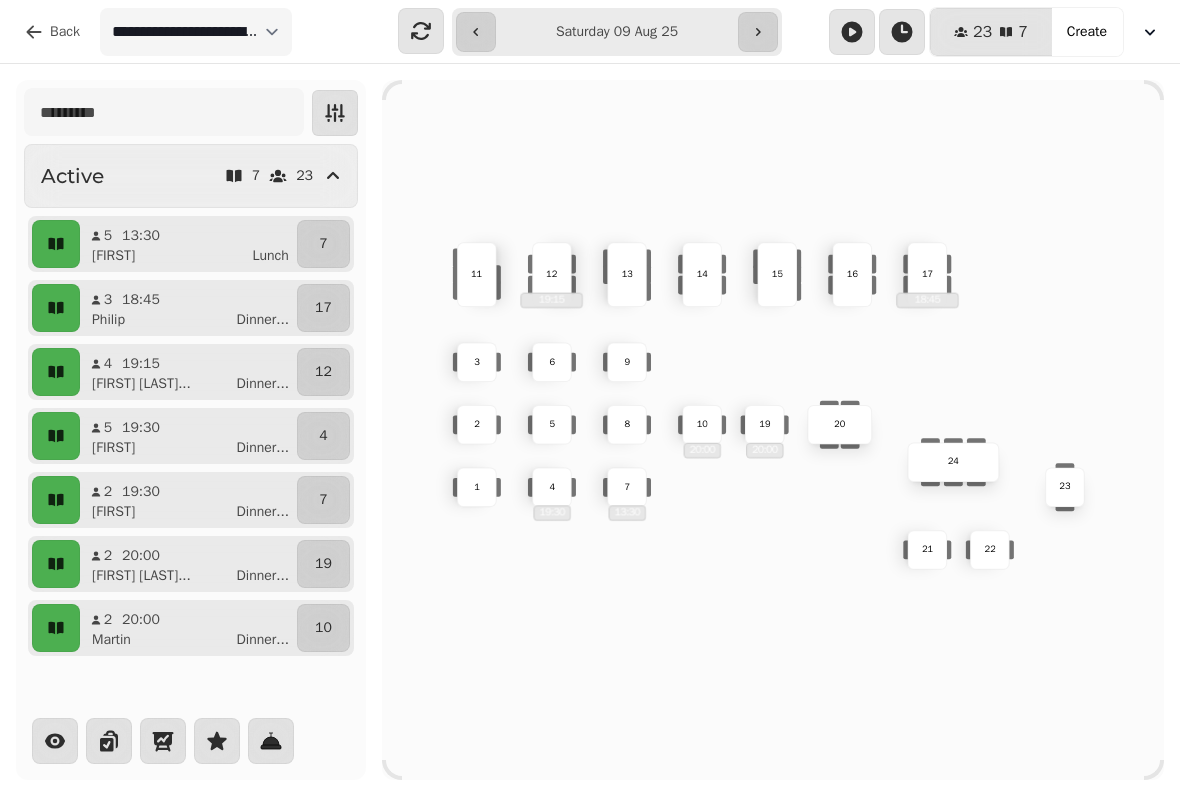 click on "10 [TIME] 2 [TIME] 20 4 19:30 5 11 9 15 24 16 7 [TIME] 17 18:45 23 22 3 21 1 13 6 8 12 19:15 14" at bounding box center (773, 430) 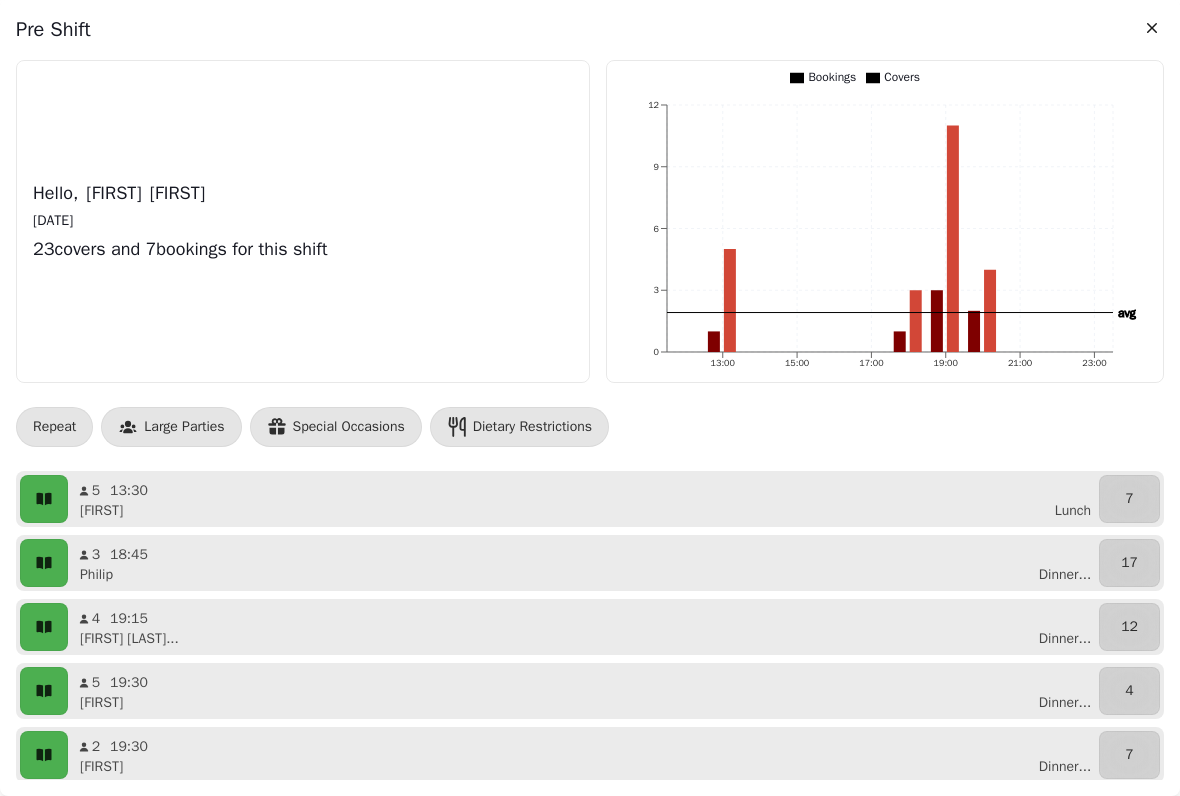click at bounding box center (1152, 28) 